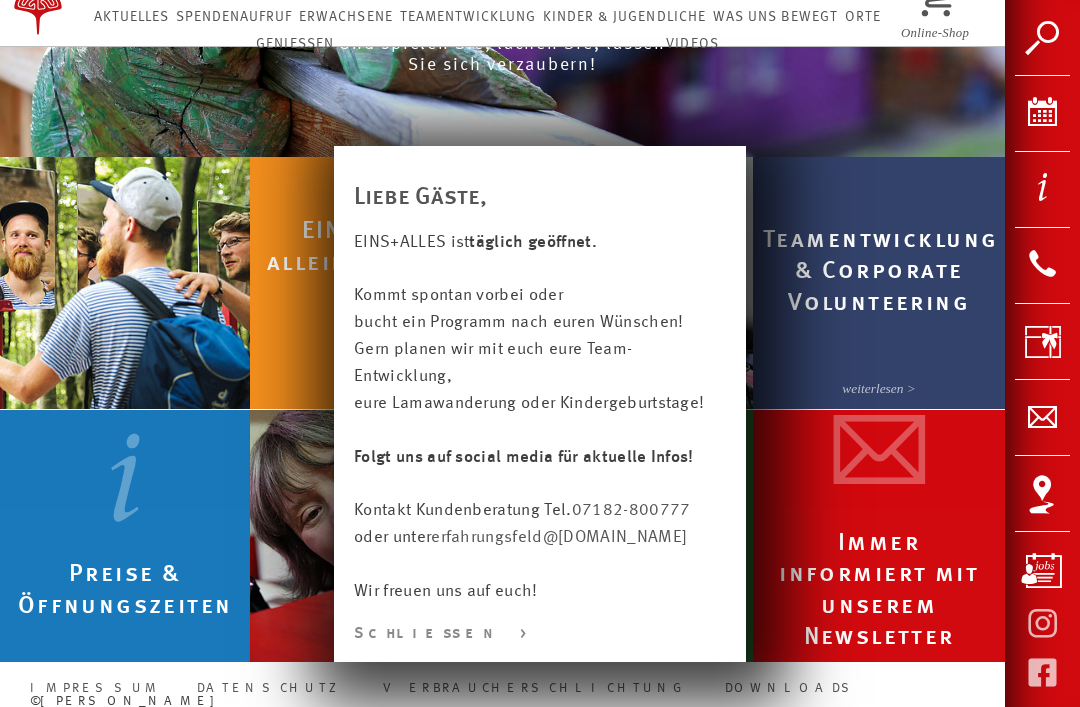 scroll, scrollTop: 532, scrollLeft: 0, axis: vertical 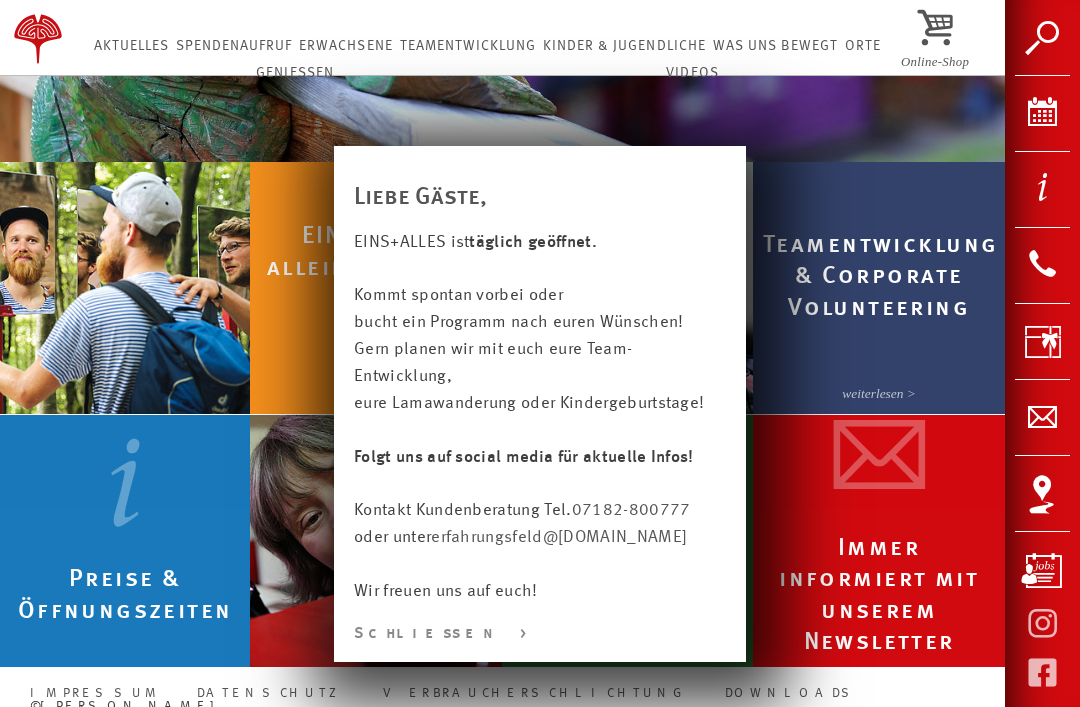 click on "Schließen >" at bounding box center [540, 634] 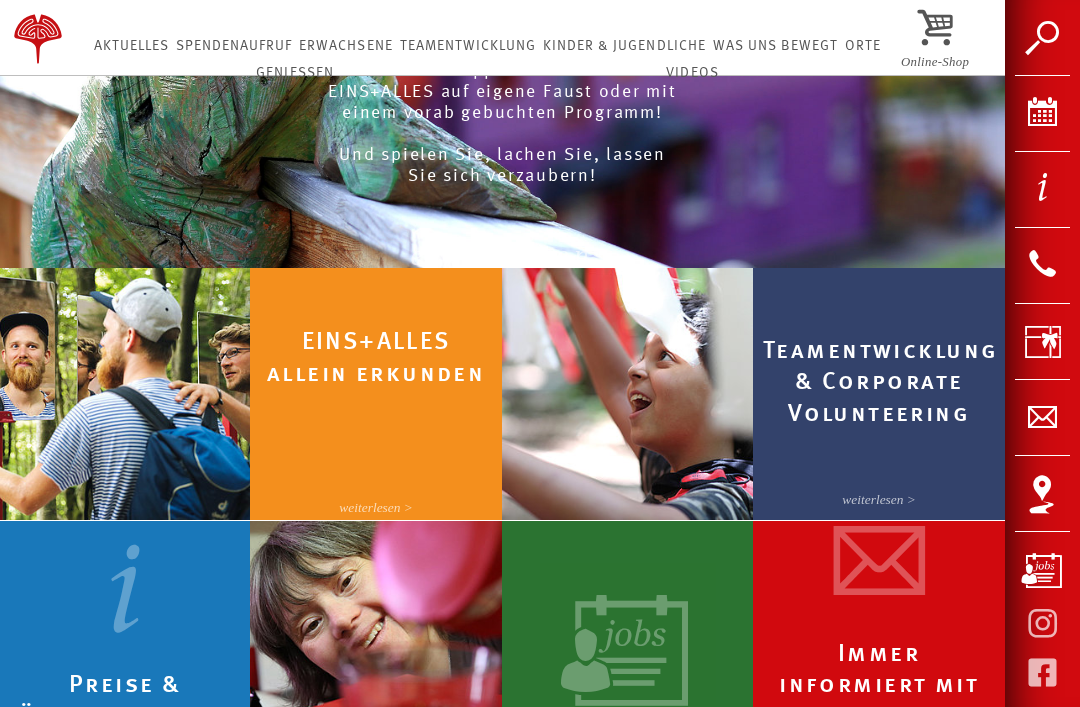 scroll, scrollTop: 421, scrollLeft: 0, axis: vertical 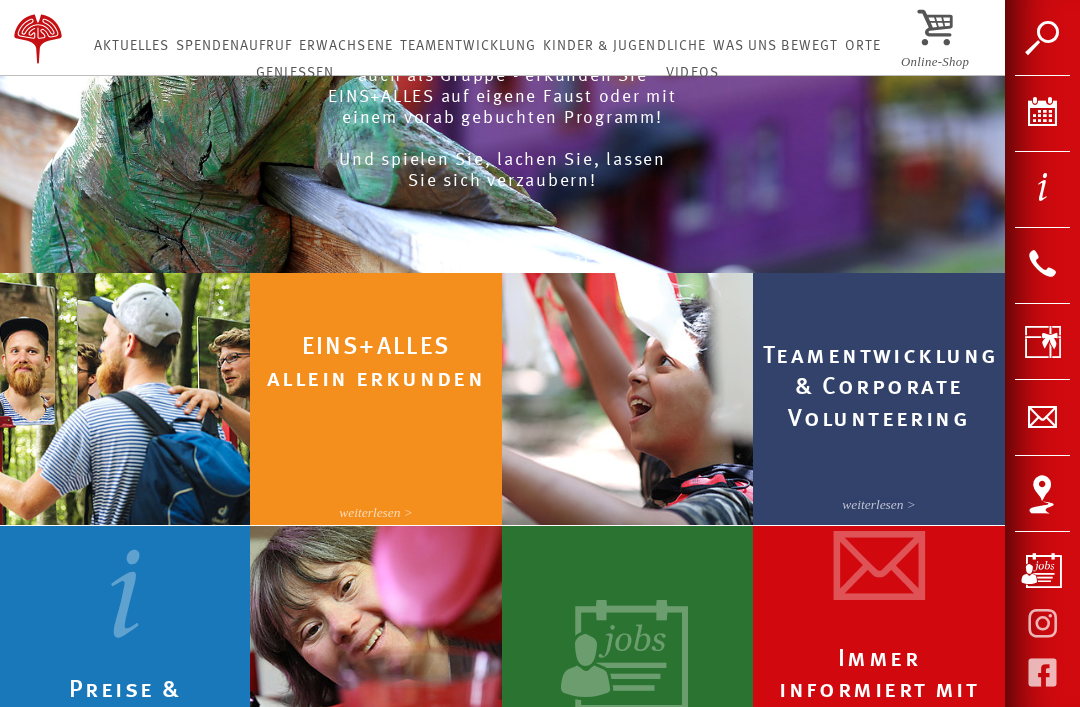 click on "Erkunden Sie EINS+ALLES ganz individuell. Mit dem einmaligen Eintritt lässt sich alles ausprobieren, wonach Ihnen gerade Ihr Sinn steht. Spontan und ohne Anmeldung." at bounding box center [376, 448] 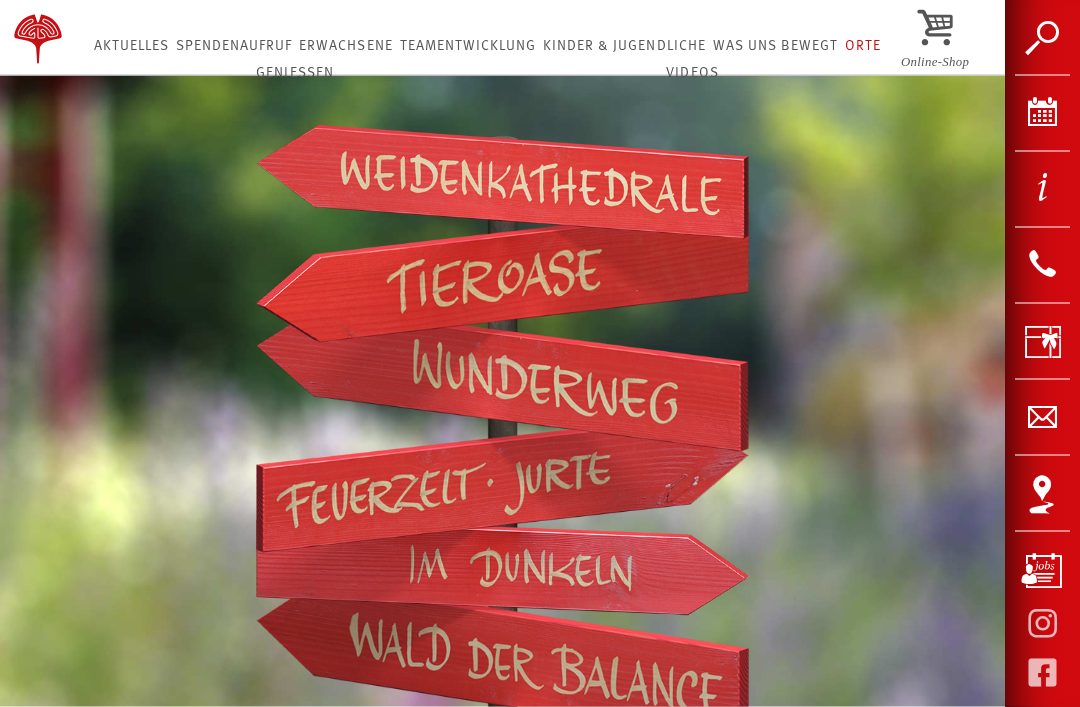 scroll, scrollTop: 546, scrollLeft: 0, axis: vertical 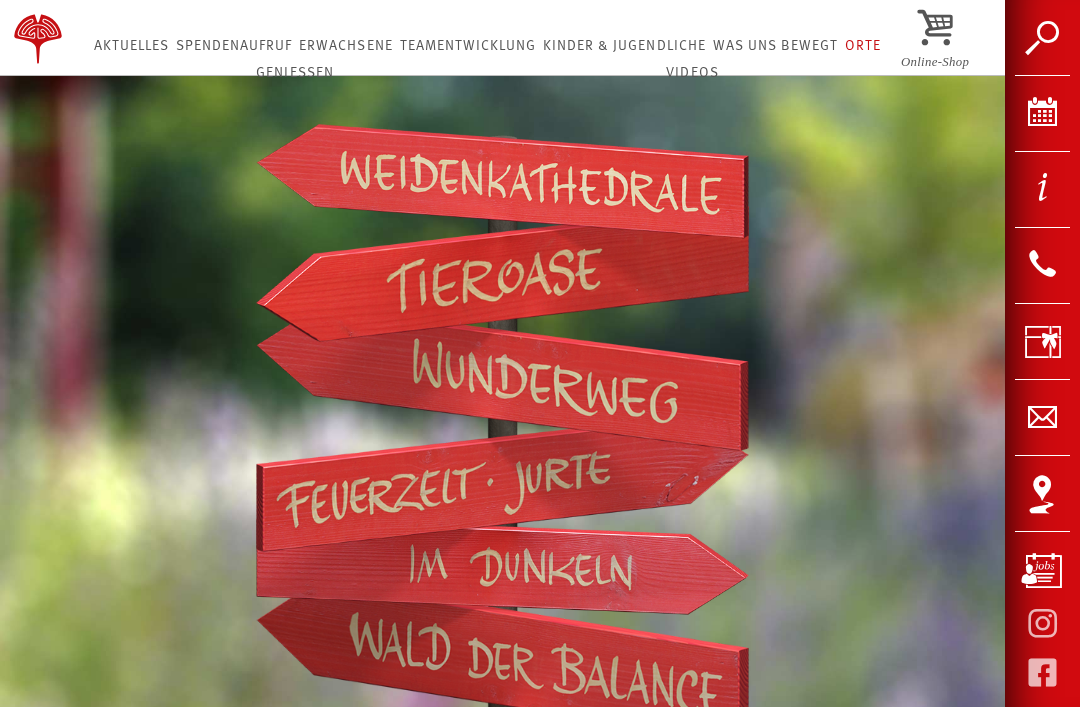 click at bounding box center [502, 272] 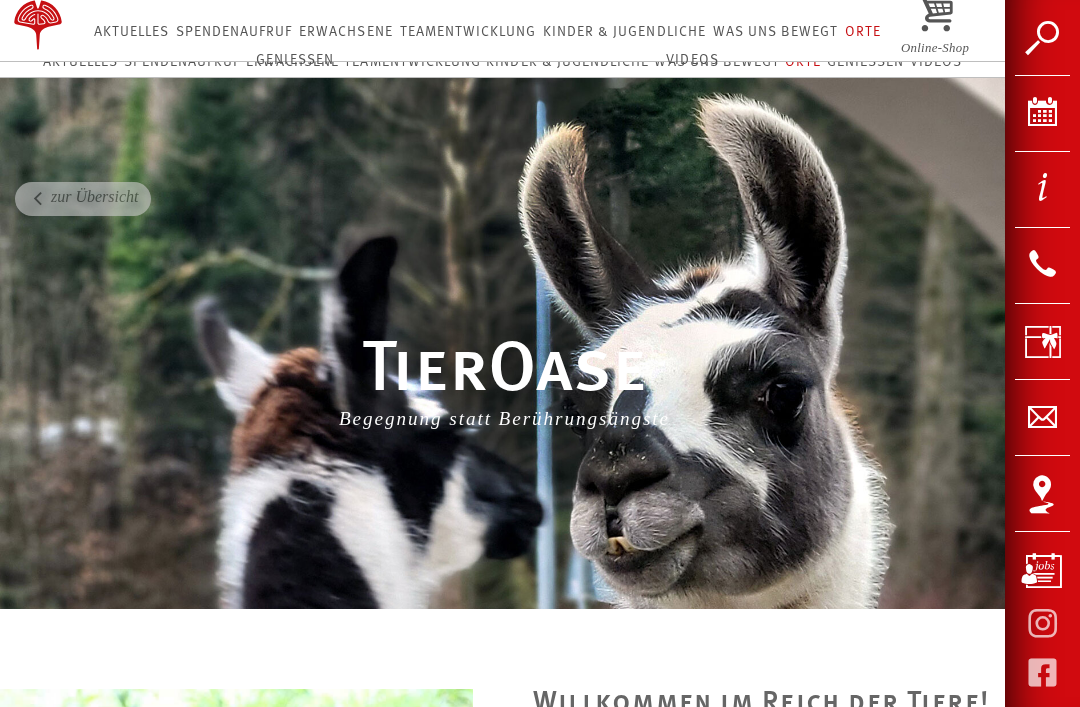 scroll, scrollTop: 0, scrollLeft: 0, axis: both 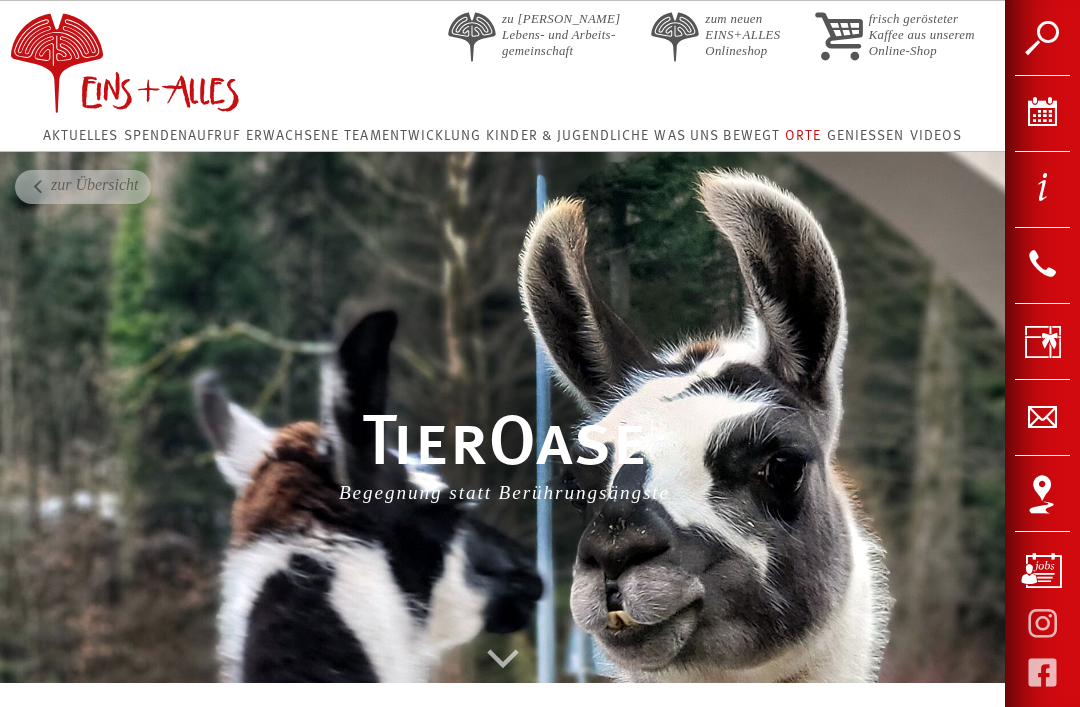 click on "zur Übersicht" at bounding box center [95, 184] 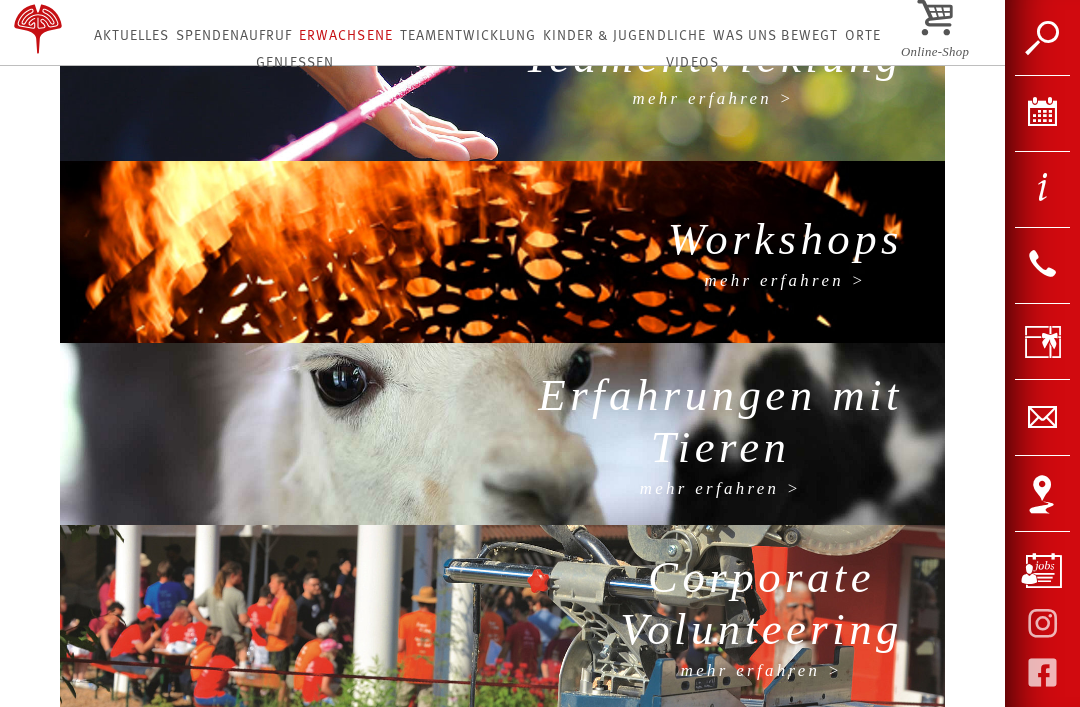 scroll, scrollTop: 1689, scrollLeft: 0, axis: vertical 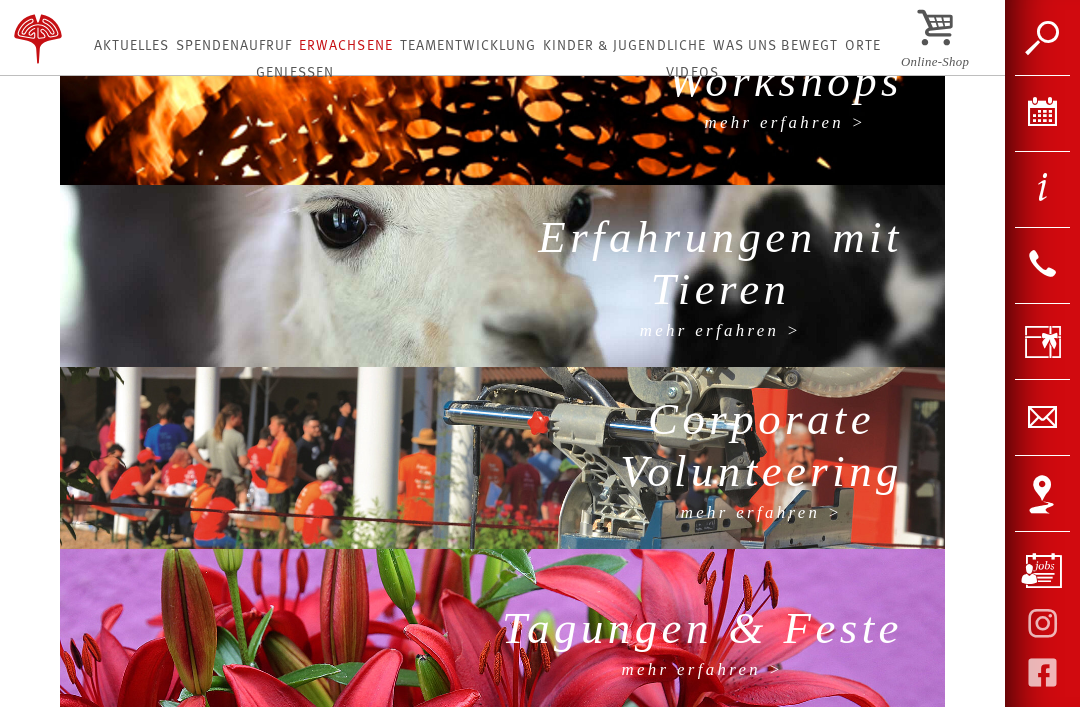 click on "Suche" at bounding box center [1042, 37] 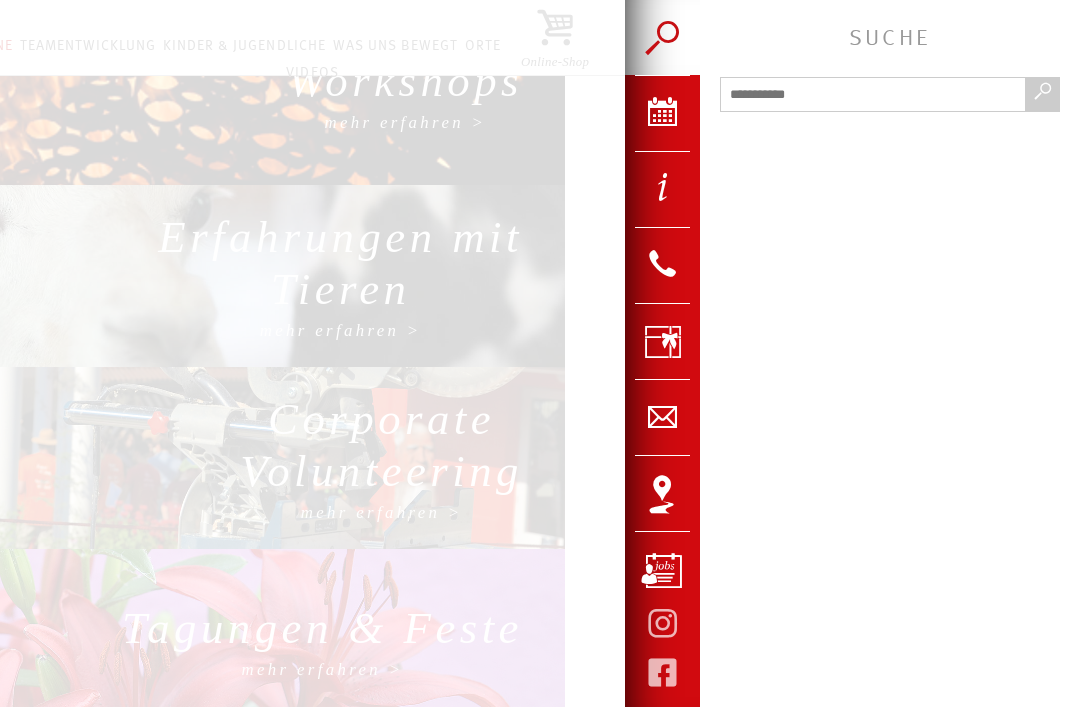 click on "Suche
Veranstaltungen
Juli
2025
Mo Di Mi Do Fr Sa So
30
01
02
03
04
a
05
06
07
08
ZEITEN" at bounding box center [890, 353] 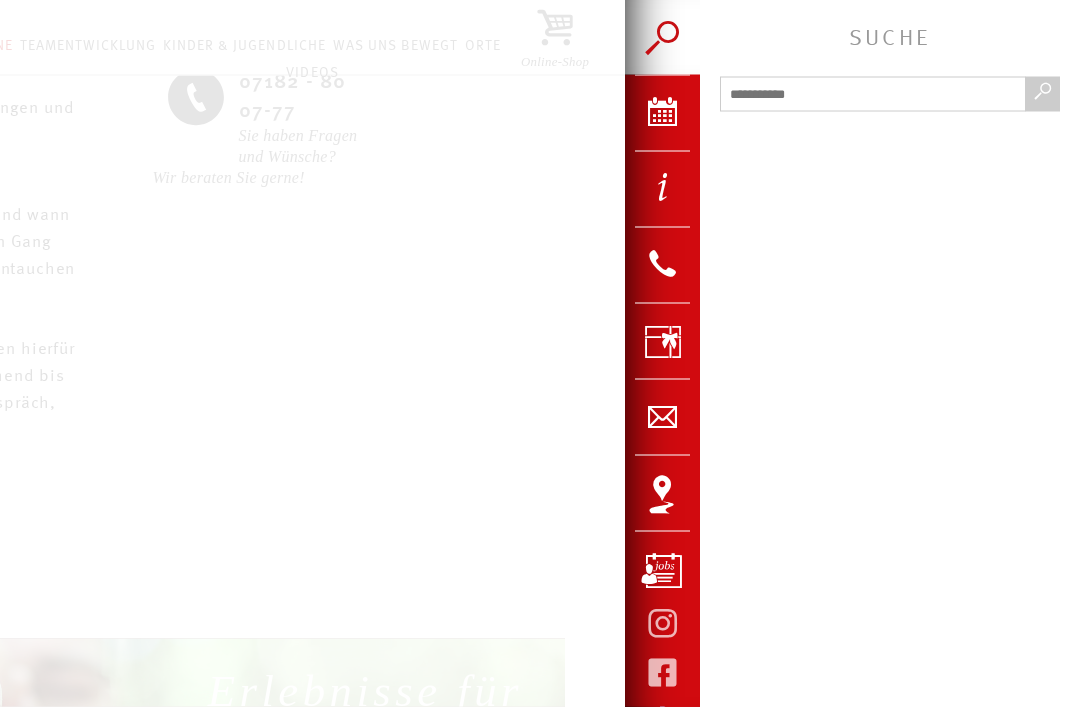 scroll, scrollTop: 0, scrollLeft: 0, axis: both 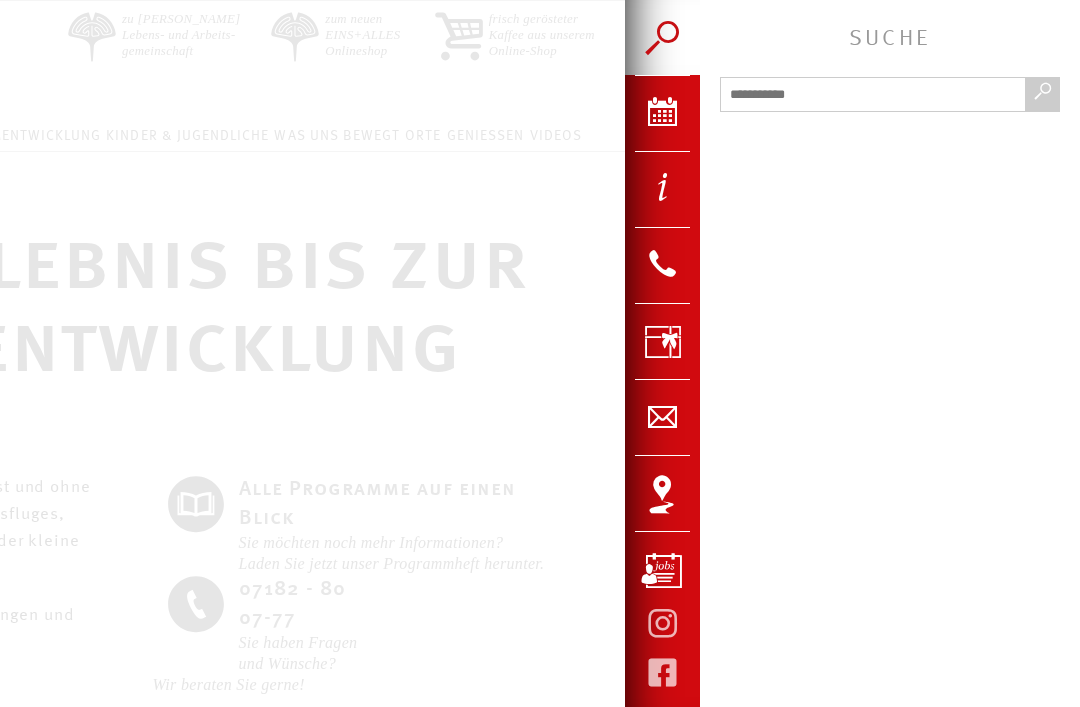 click on "Suche
Veranstaltungen
Juli
2025
Mo Di Mi Do Fr Sa So
30
01
02
03
04
a
05
06
07
08
ZEITEN" at bounding box center [890, 353] 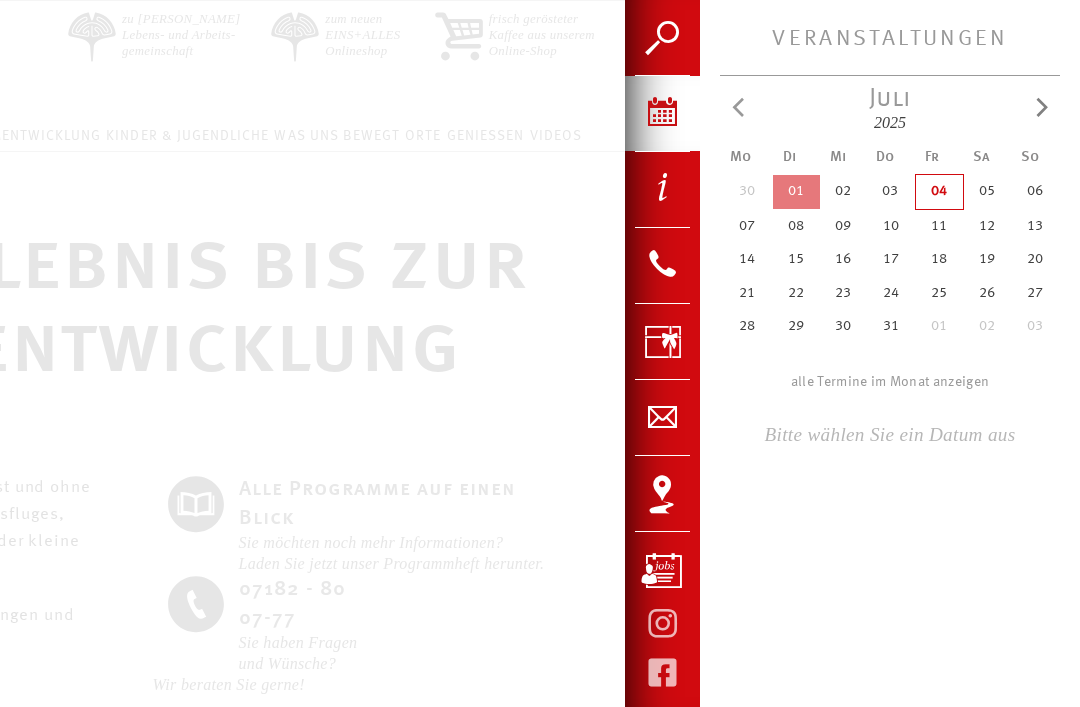 click on "Zeiten/Preise" at bounding box center (662, 207) 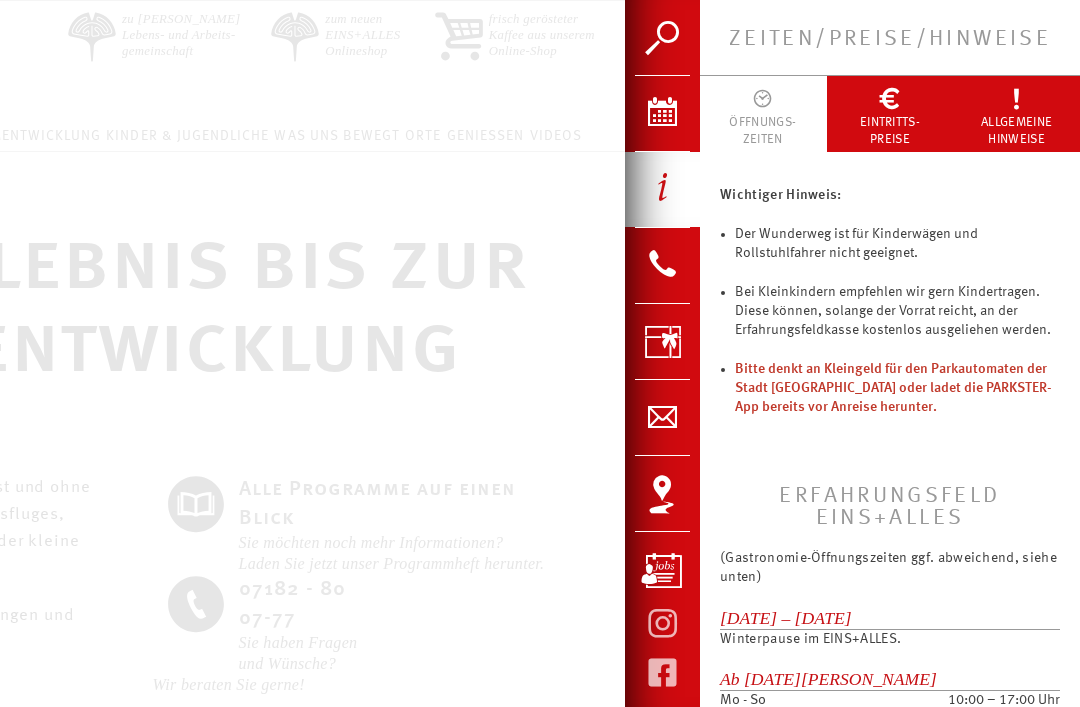click on "Kontakt" at bounding box center (662, 265) 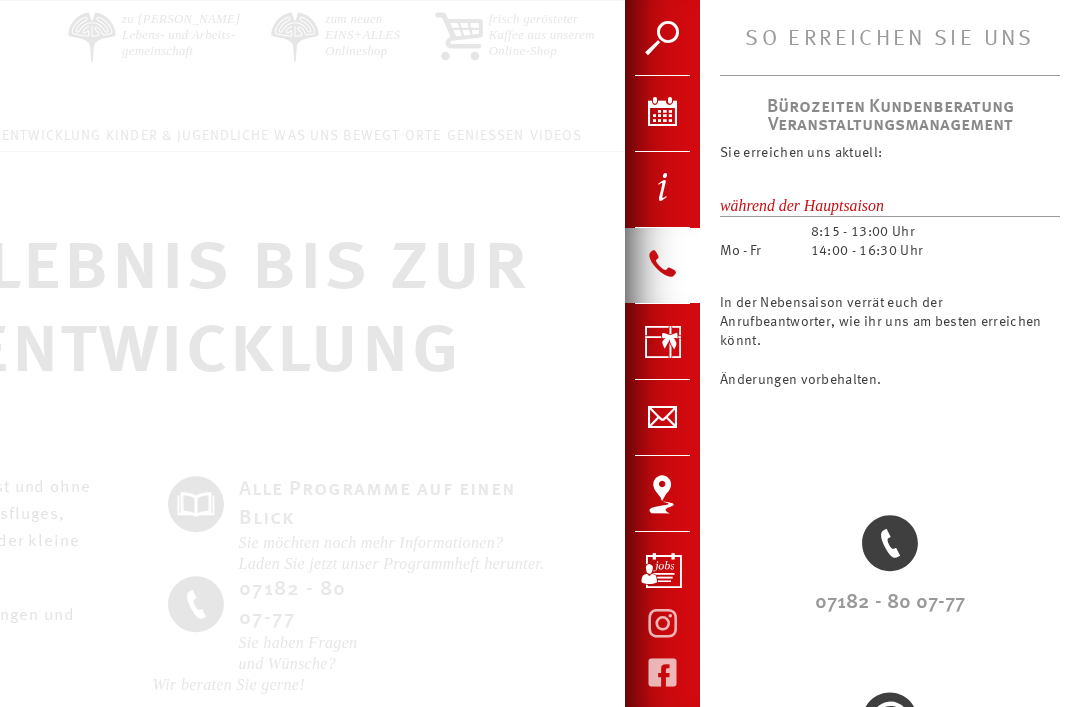 click on "Suche" at bounding box center [662, 56] 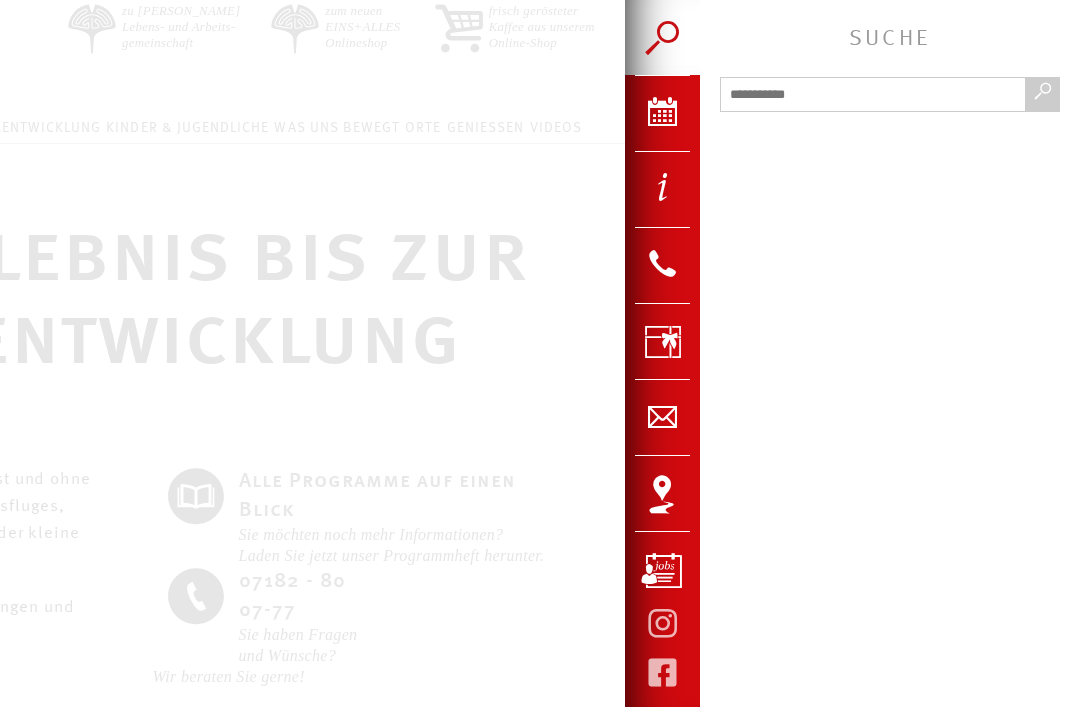 scroll, scrollTop: 7, scrollLeft: 0, axis: vertical 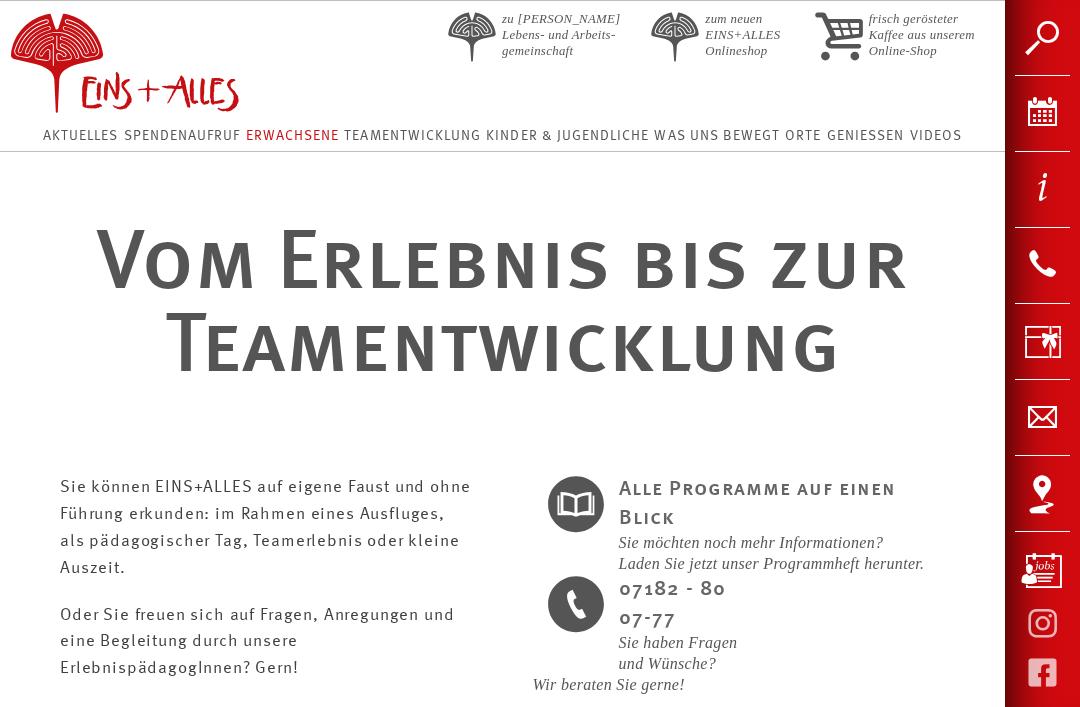 click on "Vom Erlebnis bis zur Teamentwicklung" at bounding box center (502, 271) 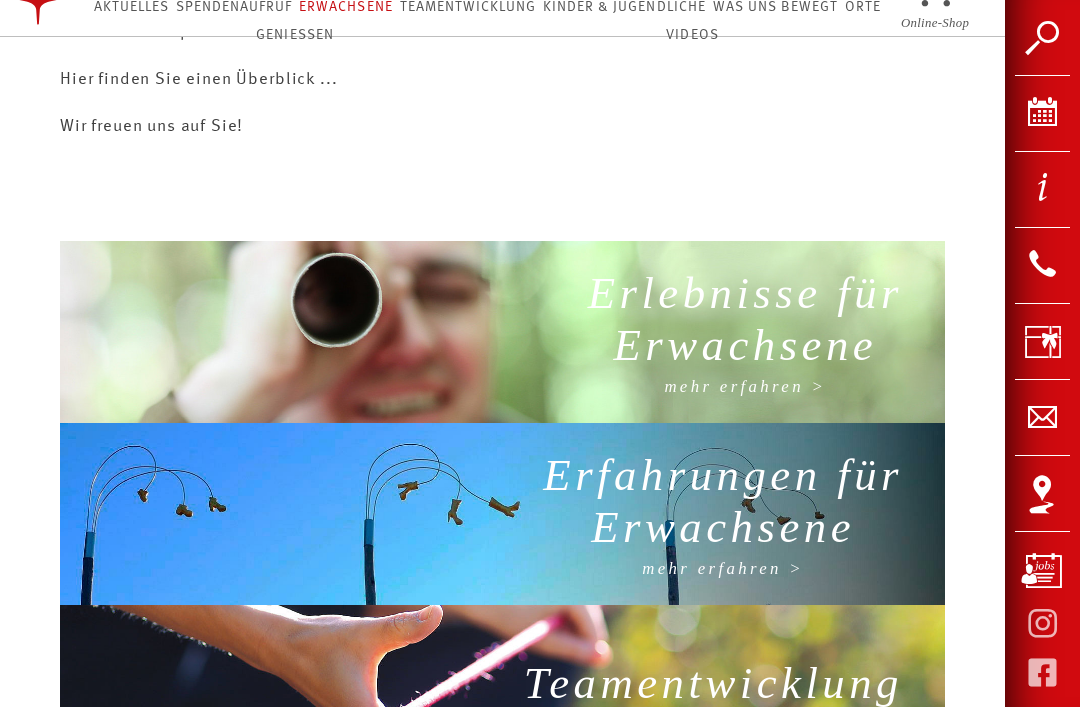 scroll, scrollTop: 931, scrollLeft: 0, axis: vertical 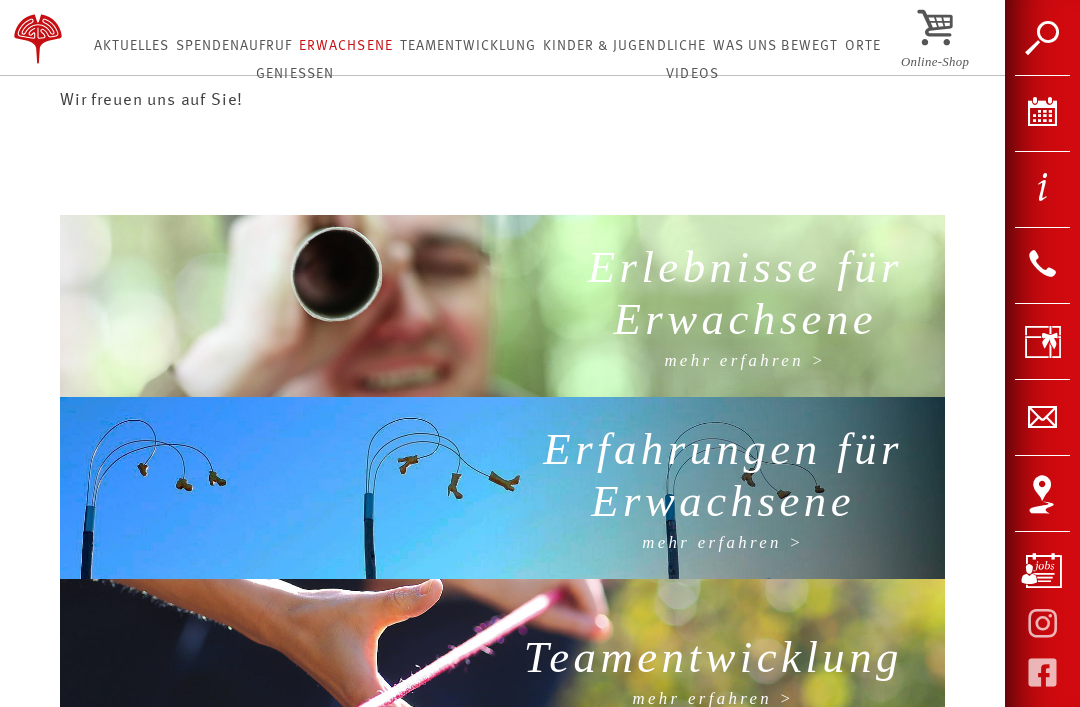 click on "Erlebnisse für Erwachsene" at bounding box center (745, 297) 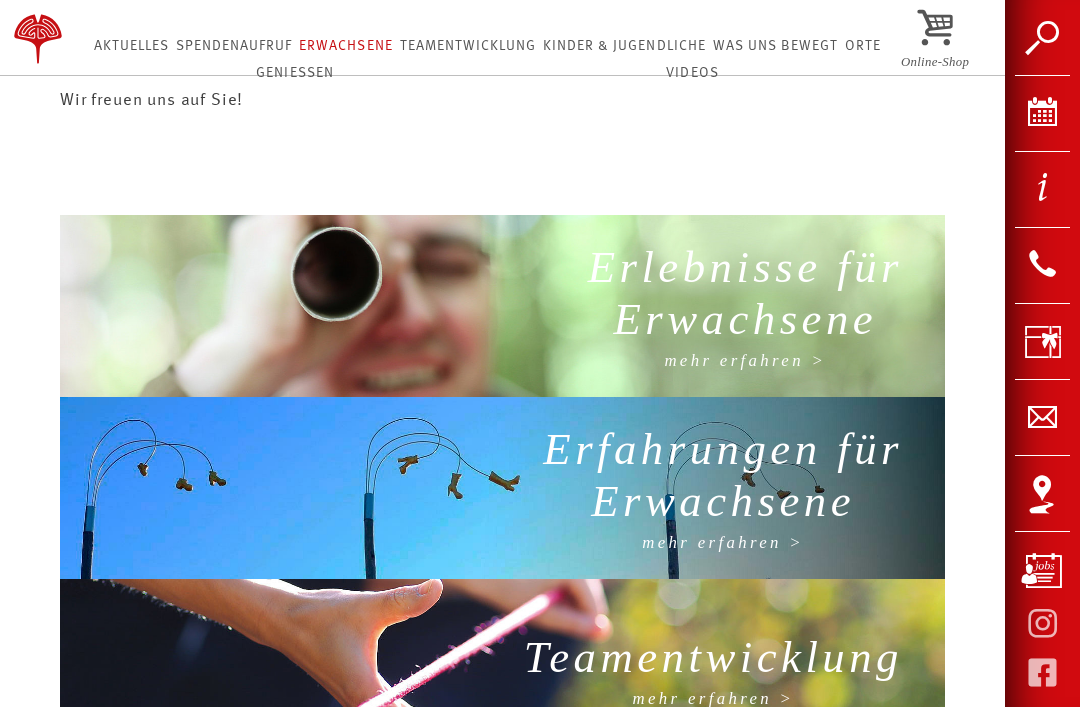 scroll, scrollTop: 995, scrollLeft: 0, axis: vertical 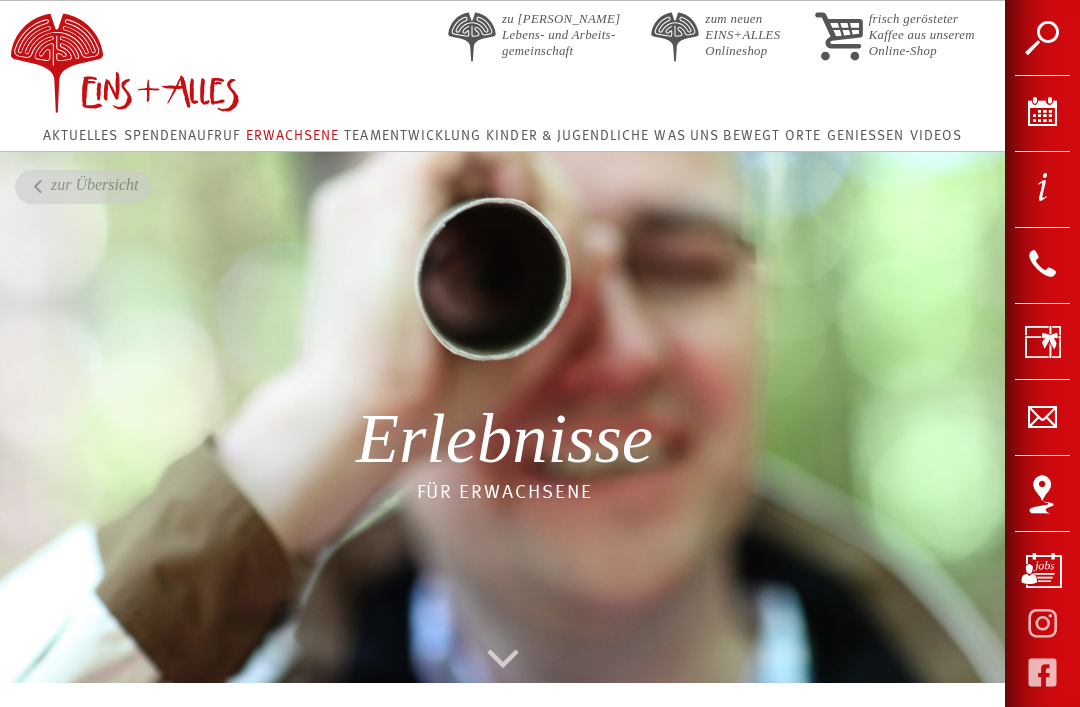 click at bounding box center [38, 177] 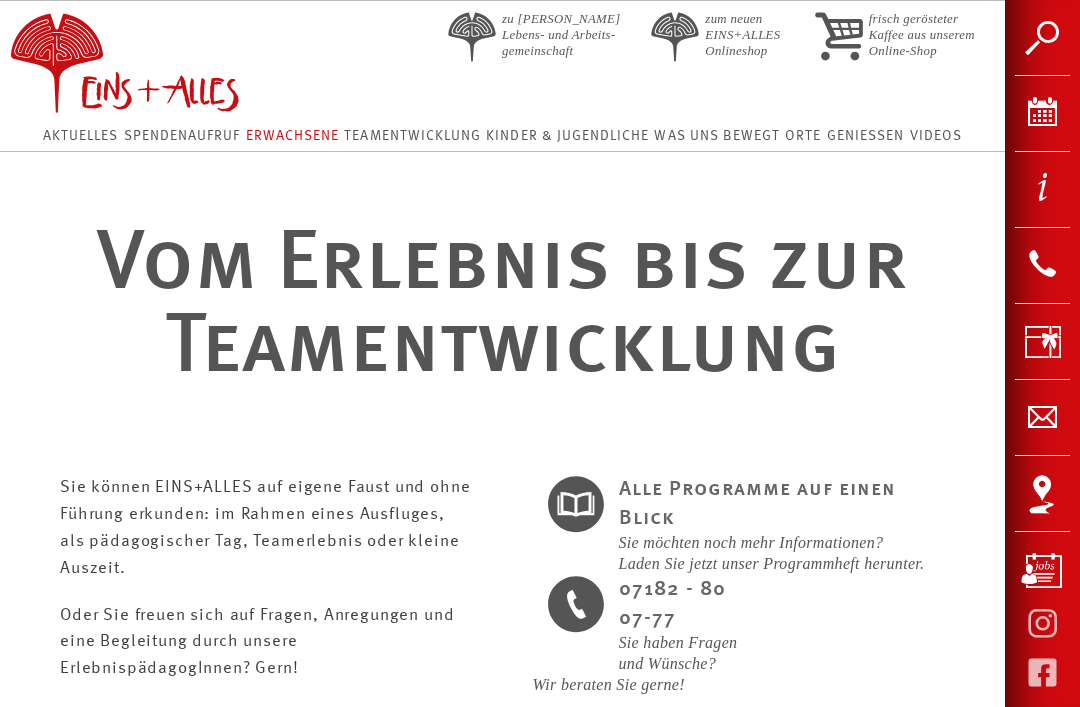scroll, scrollTop: 0, scrollLeft: 0, axis: both 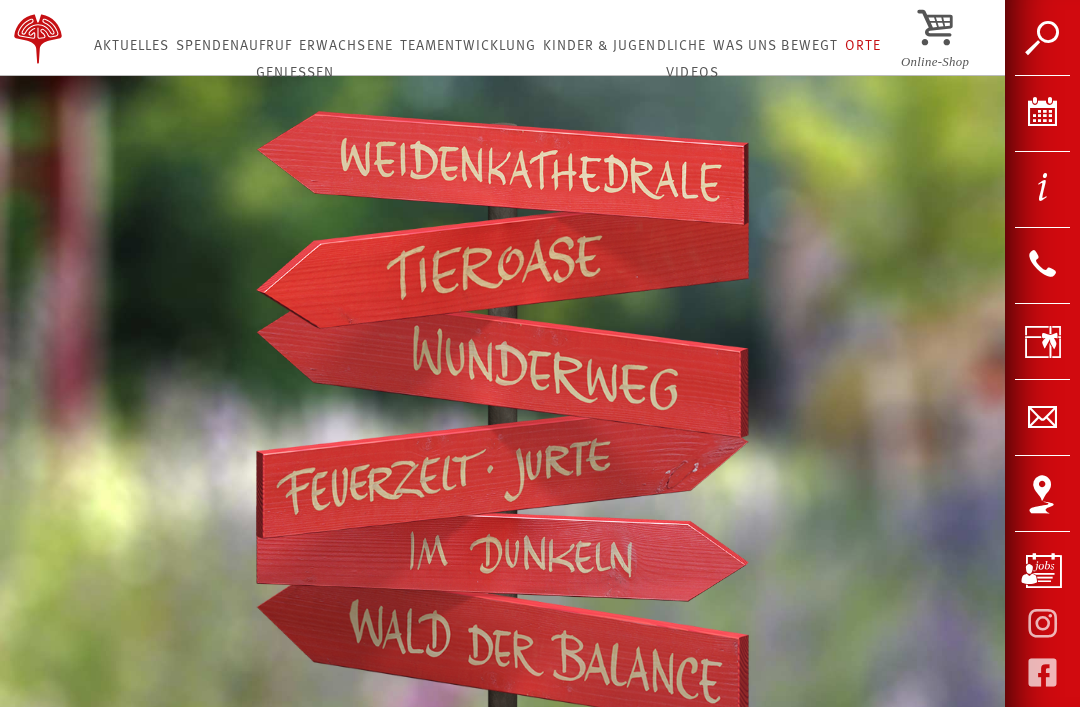 click at bounding box center (502, 366) 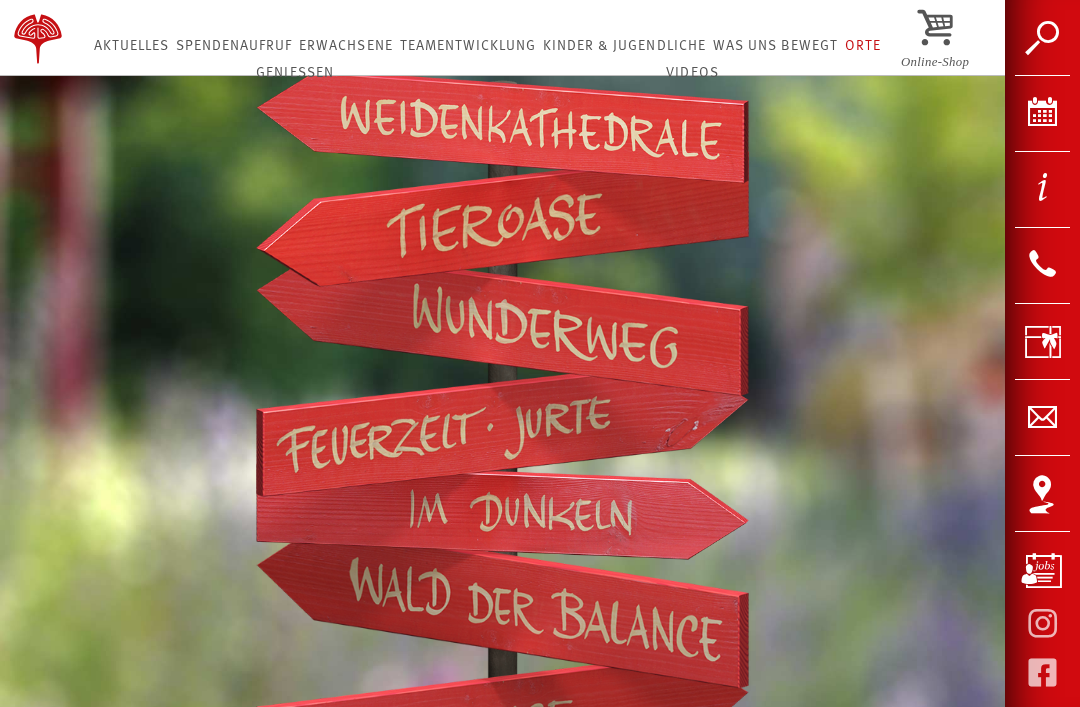 scroll, scrollTop: 598, scrollLeft: 0, axis: vertical 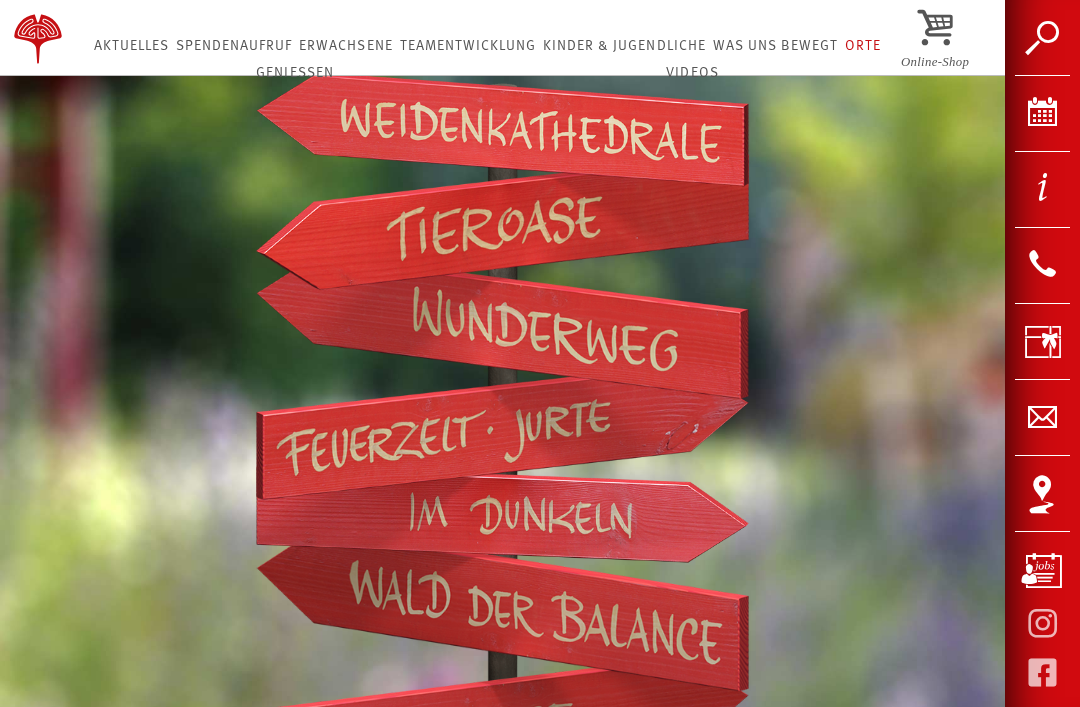click at bounding box center [502, 431] 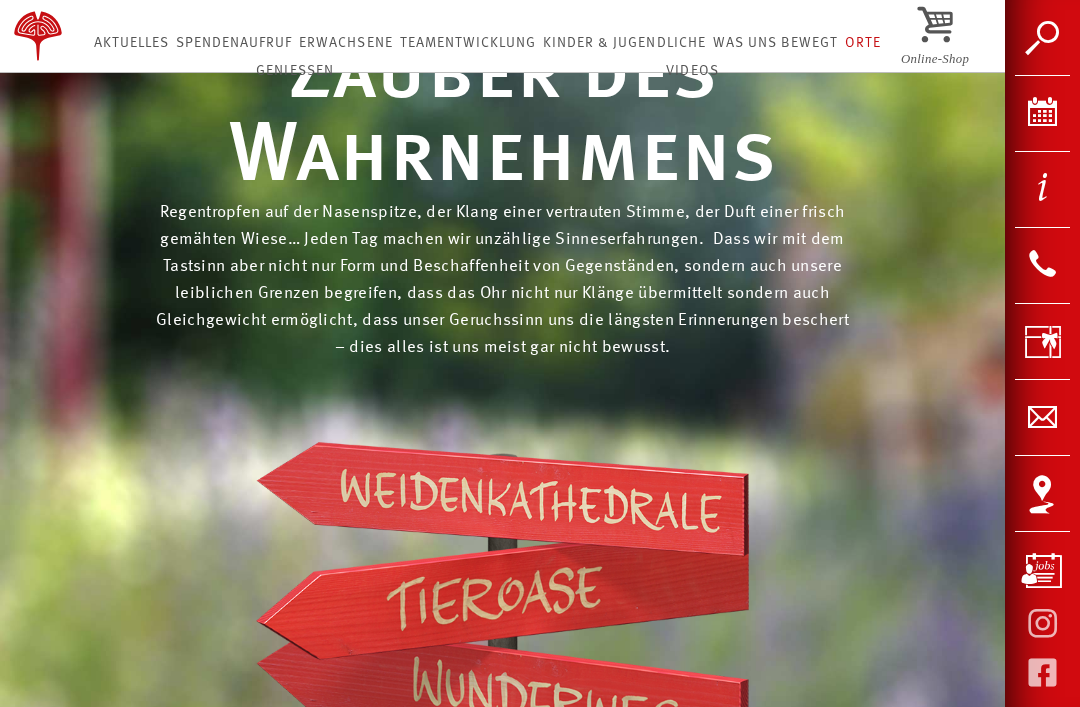 scroll, scrollTop: 0, scrollLeft: 0, axis: both 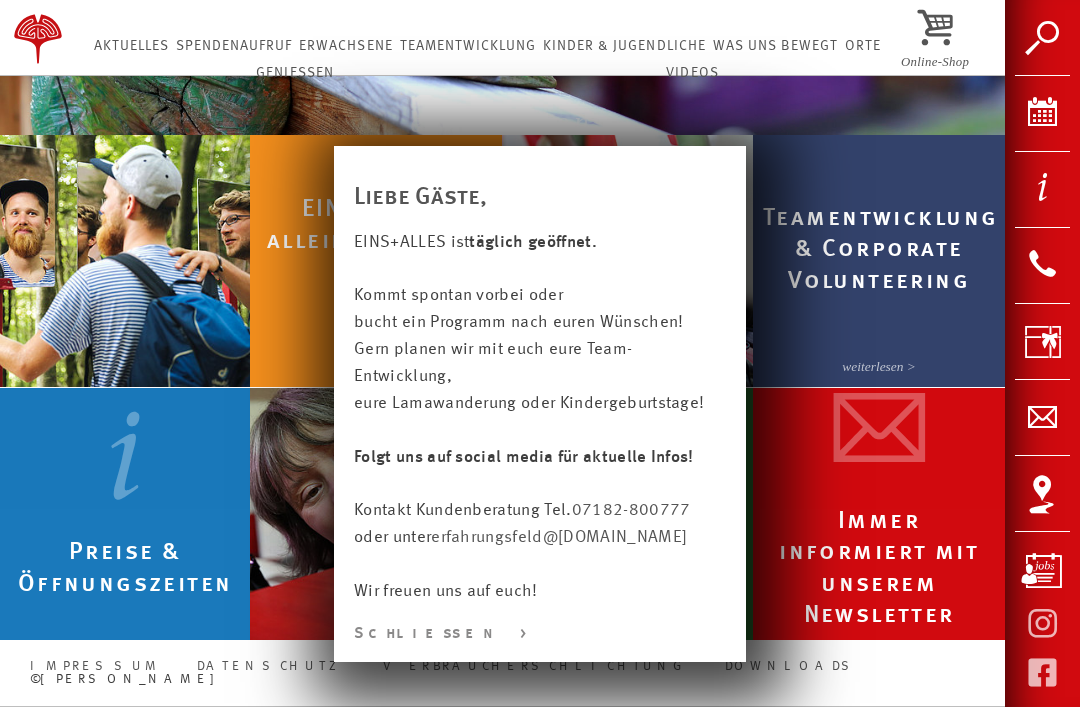 click on "Liebe Gäste,
EINS+ALLES ist   täglich geöffnet.   Kommt spontan vorbei oder   bucht ein Programm nach euren Wünschen!   Gern planen wir mit euch eure Team-Entwicklung,   eure Lamawanderung oder Kindergeburtstage!   Folgt uns auf social media für aktuelle Infos!  Kontakt Kundenberatung Tel.  07182-800777    oder unter  erfahrungsfeld whatever @laufenmuehle.de Wir freuen uns auf euch! Schließen >" at bounding box center [540, 404] 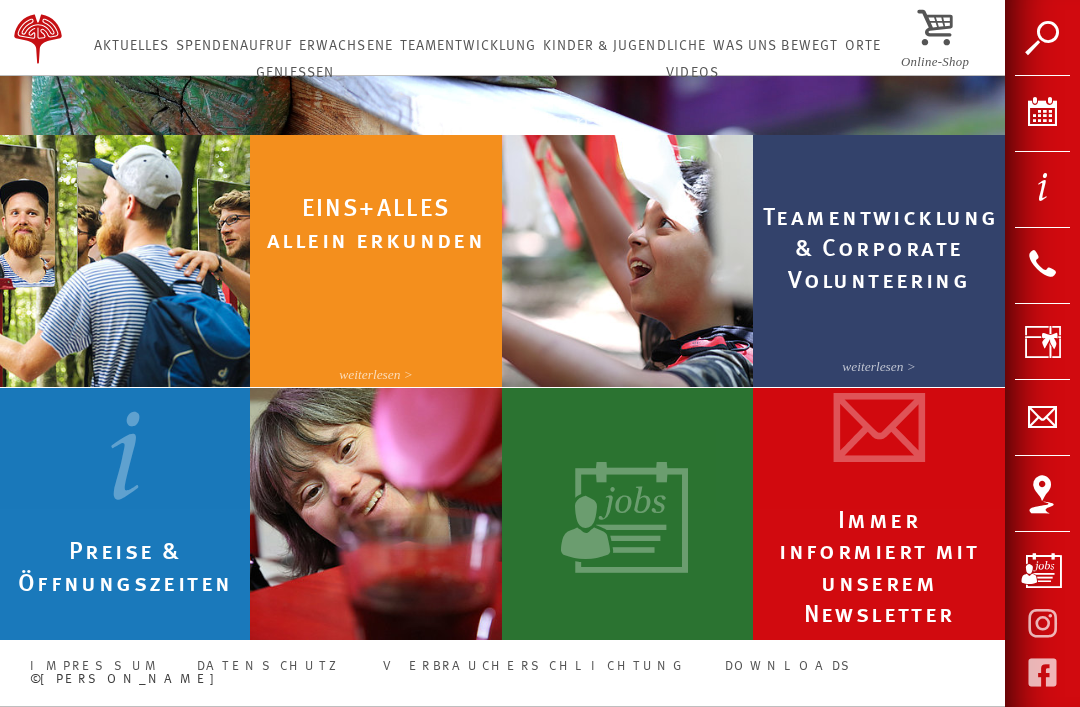 scroll, scrollTop: 621, scrollLeft: 0, axis: vertical 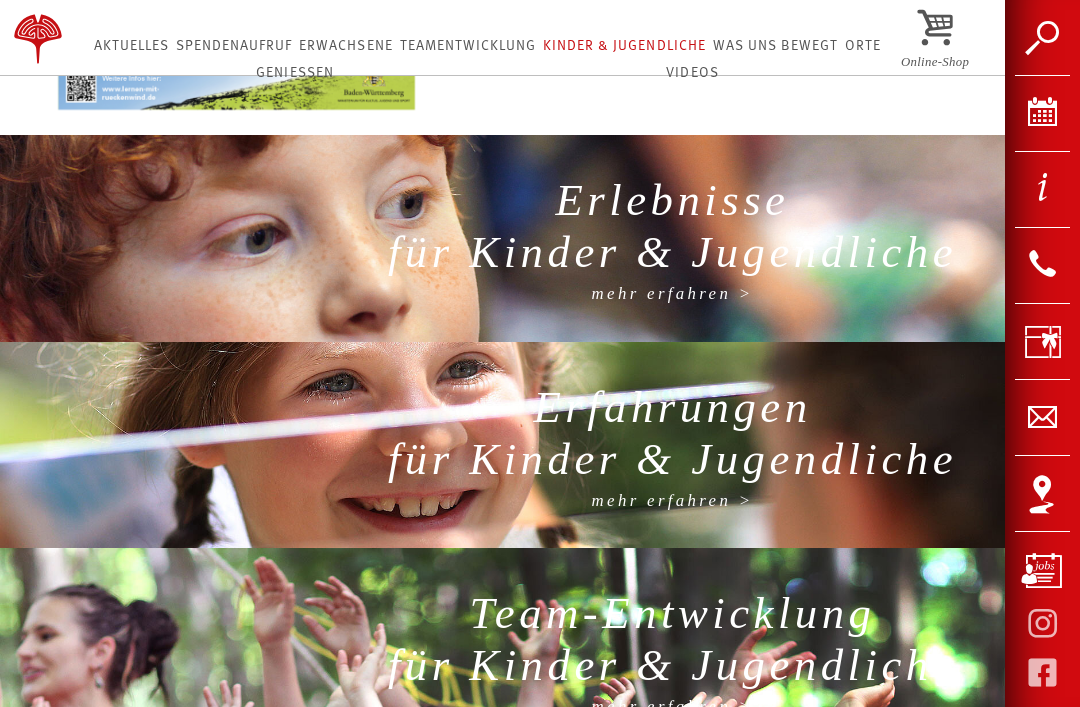 click on "Erlebnisse für Kinder & Jugendliche" at bounding box center [672, 230] 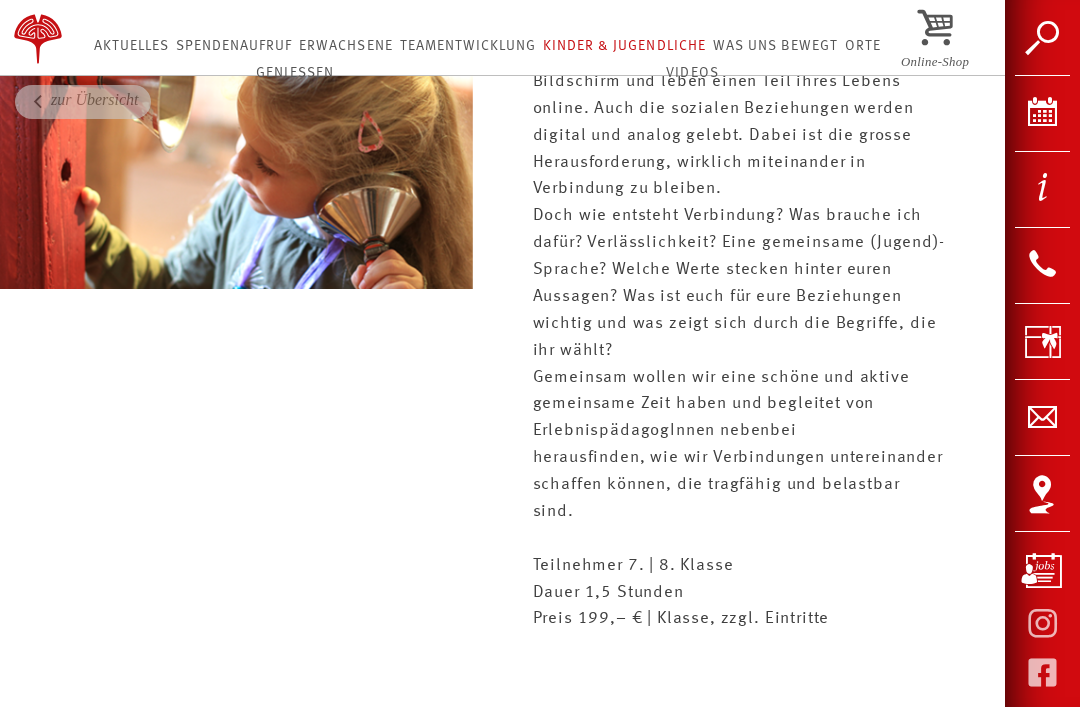 scroll, scrollTop: 1625, scrollLeft: 0, axis: vertical 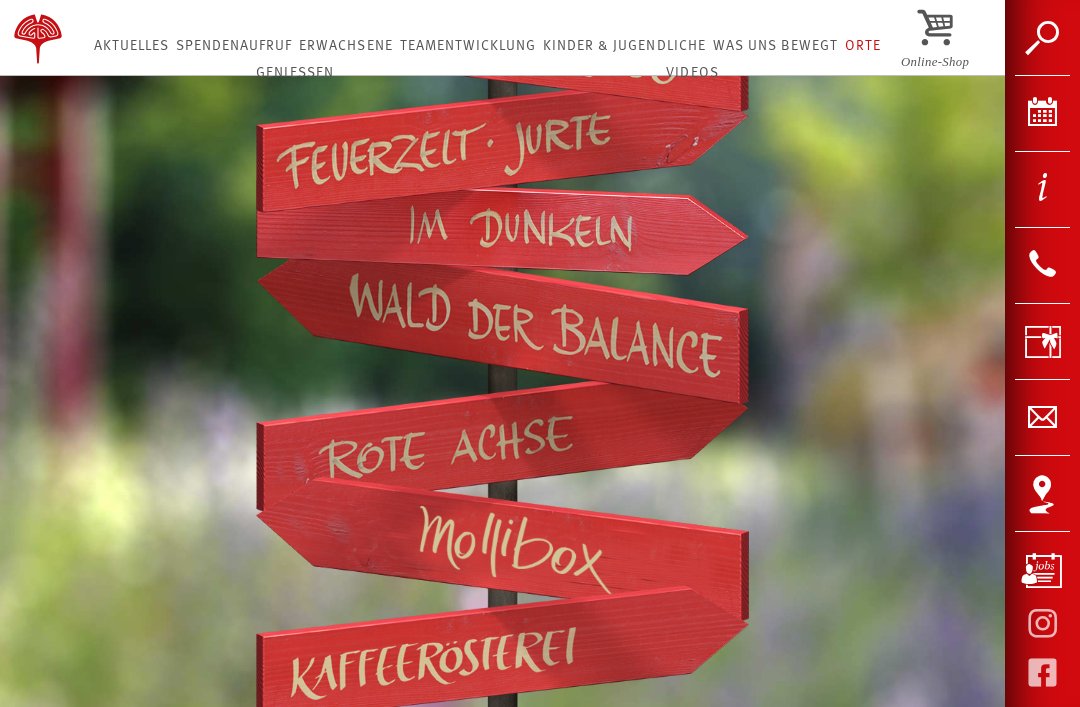 click at bounding box center (502, 440) 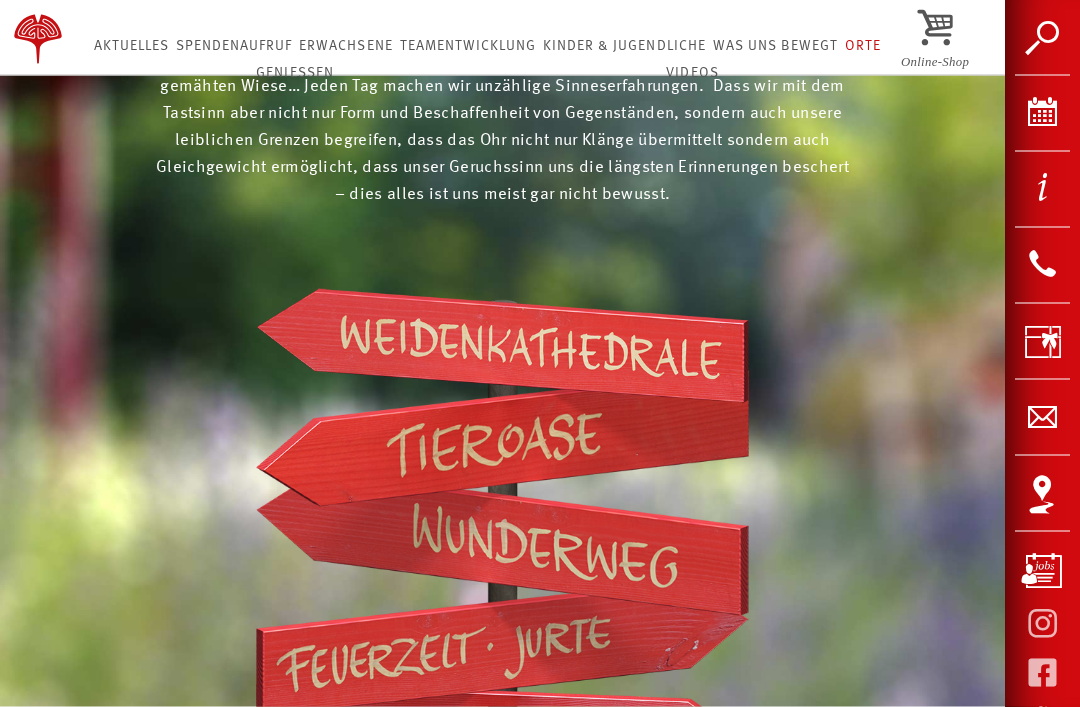scroll, scrollTop: 382, scrollLeft: 0, axis: vertical 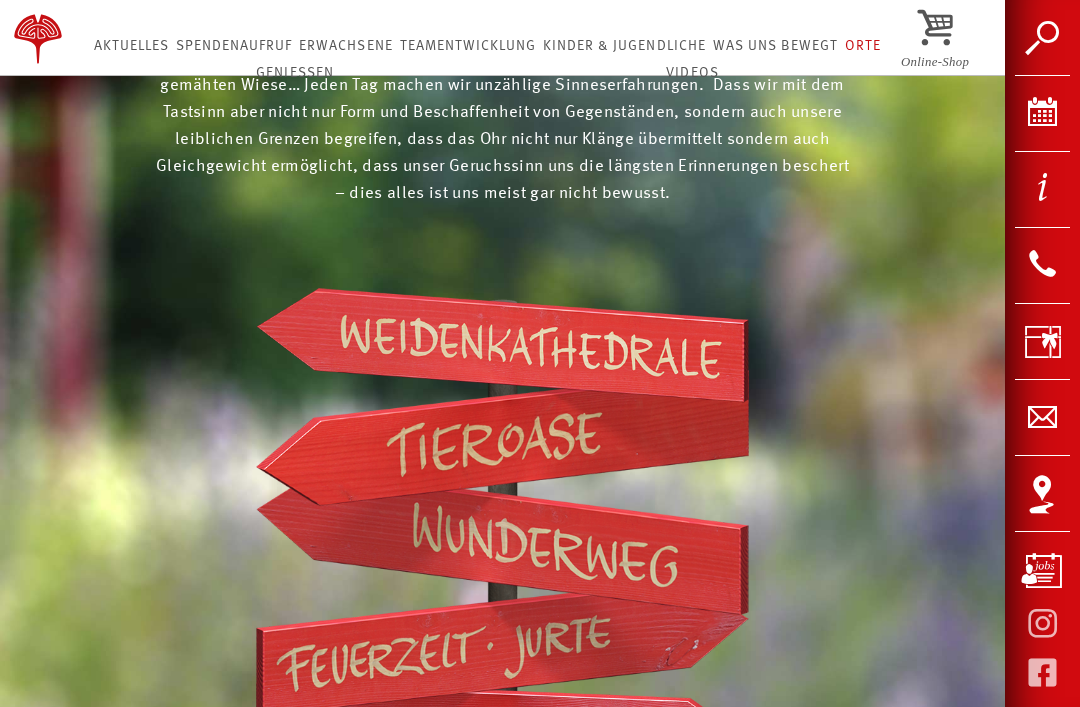 click at bounding box center (502, 345) 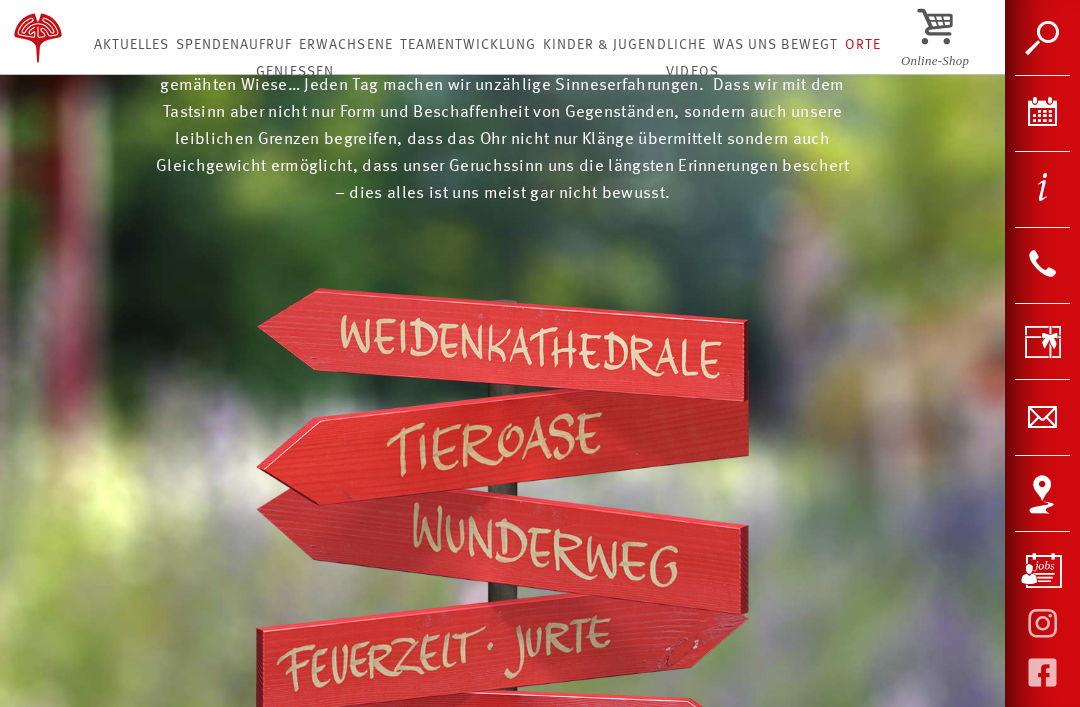 scroll, scrollTop: 446, scrollLeft: 0, axis: vertical 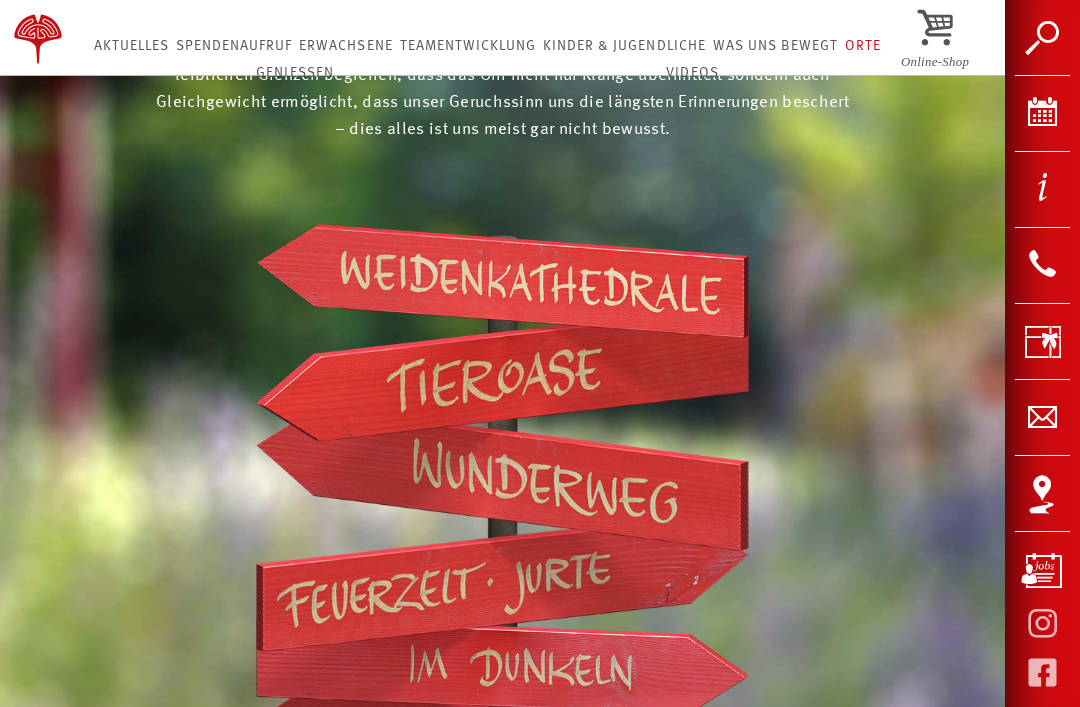 click at bounding box center [502, 583] 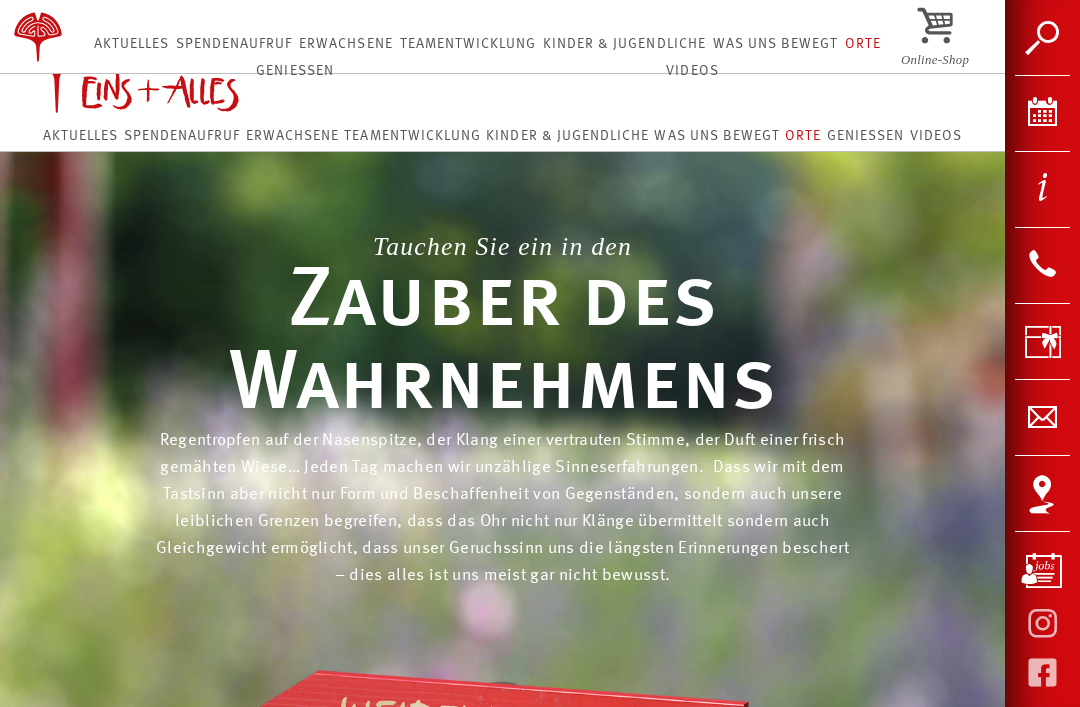 scroll, scrollTop: 446, scrollLeft: 0, axis: vertical 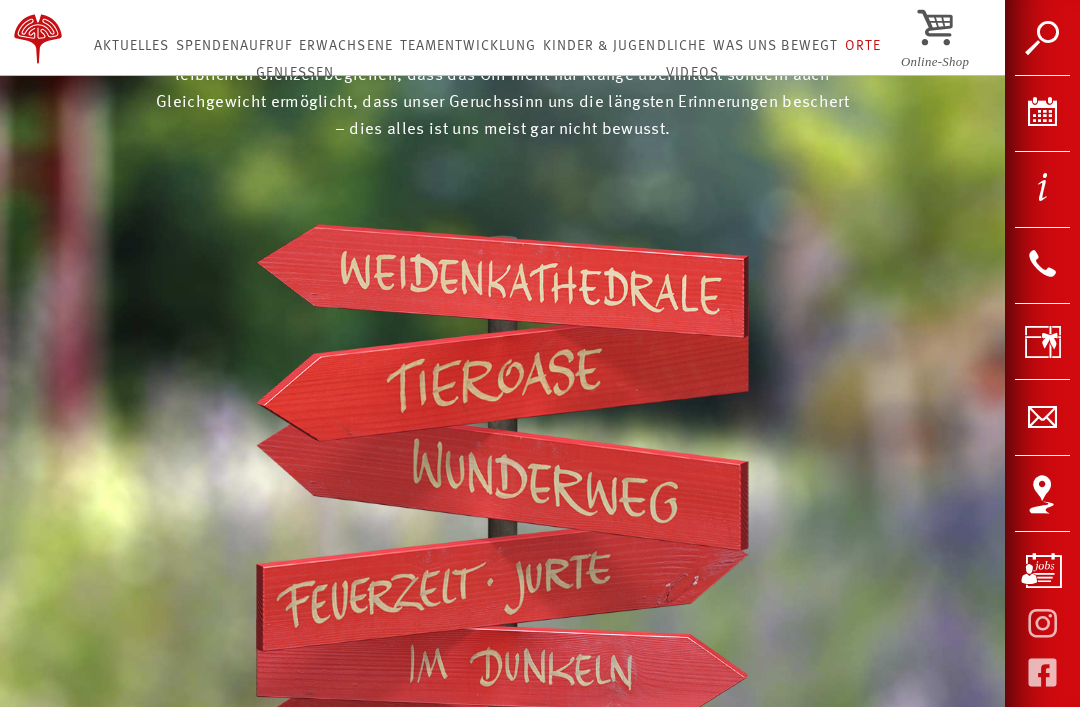 click at bounding box center [502, 479] 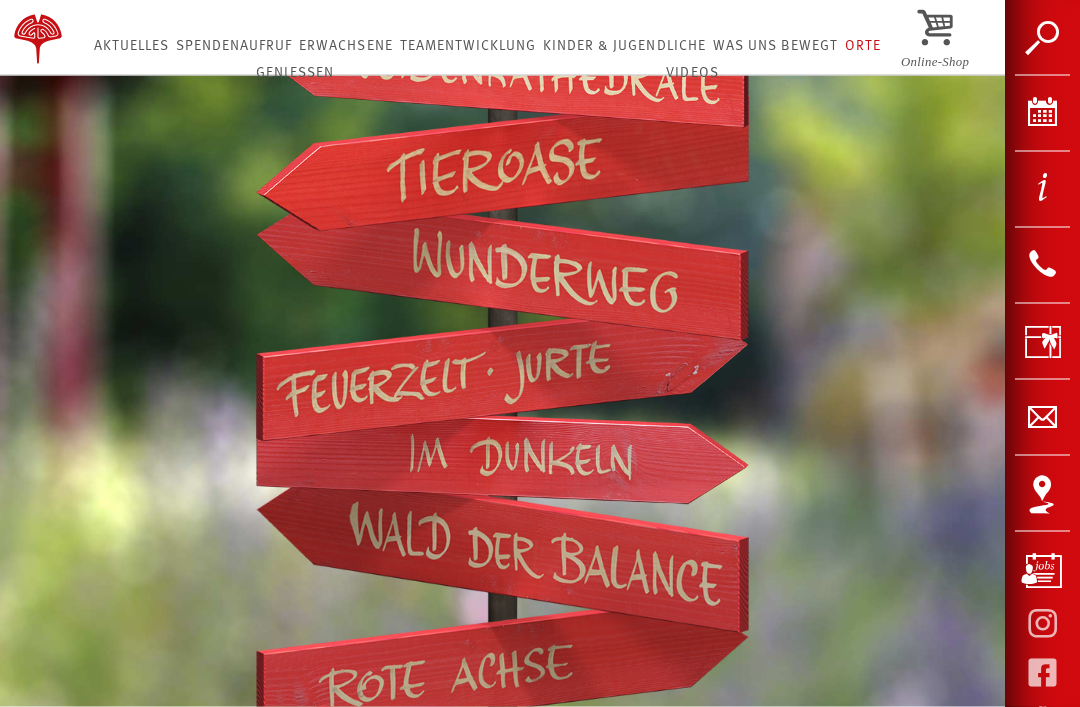 scroll, scrollTop: 657, scrollLeft: 0, axis: vertical 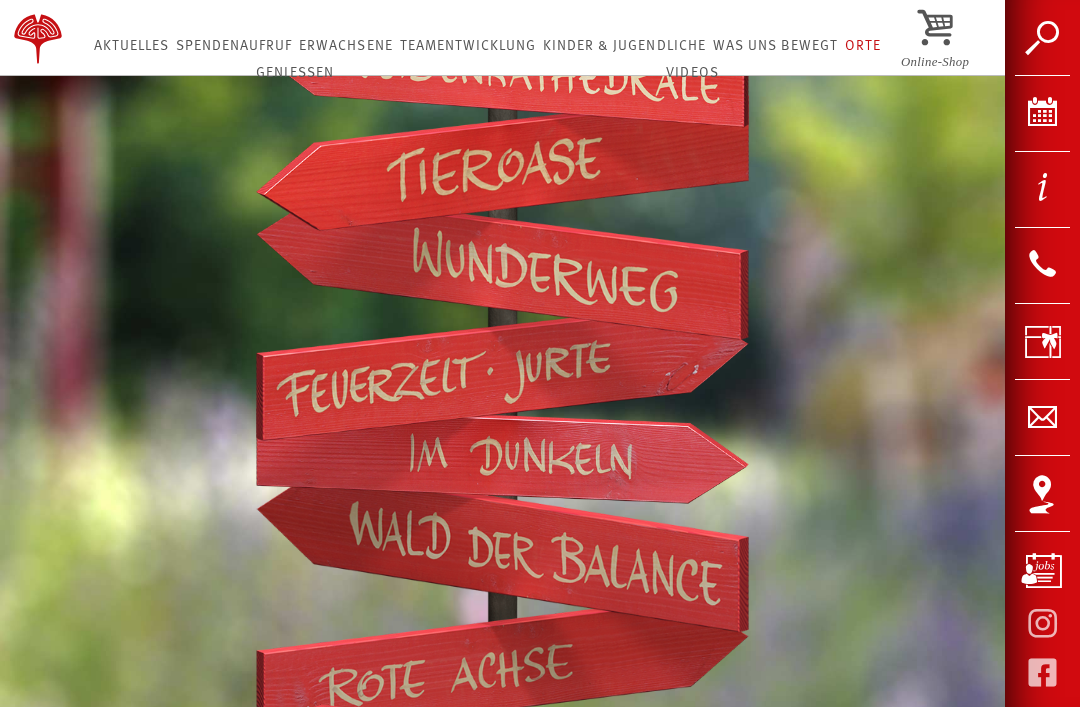 click at bounding box center [502, 454] 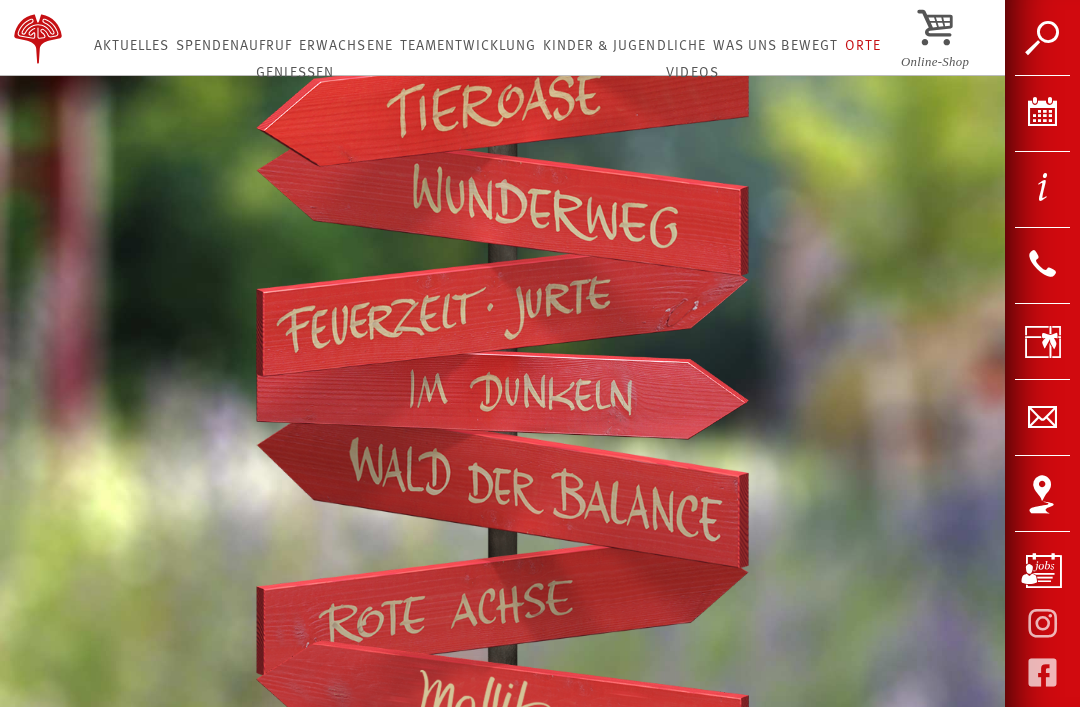 click at bounding box center [502, 486] 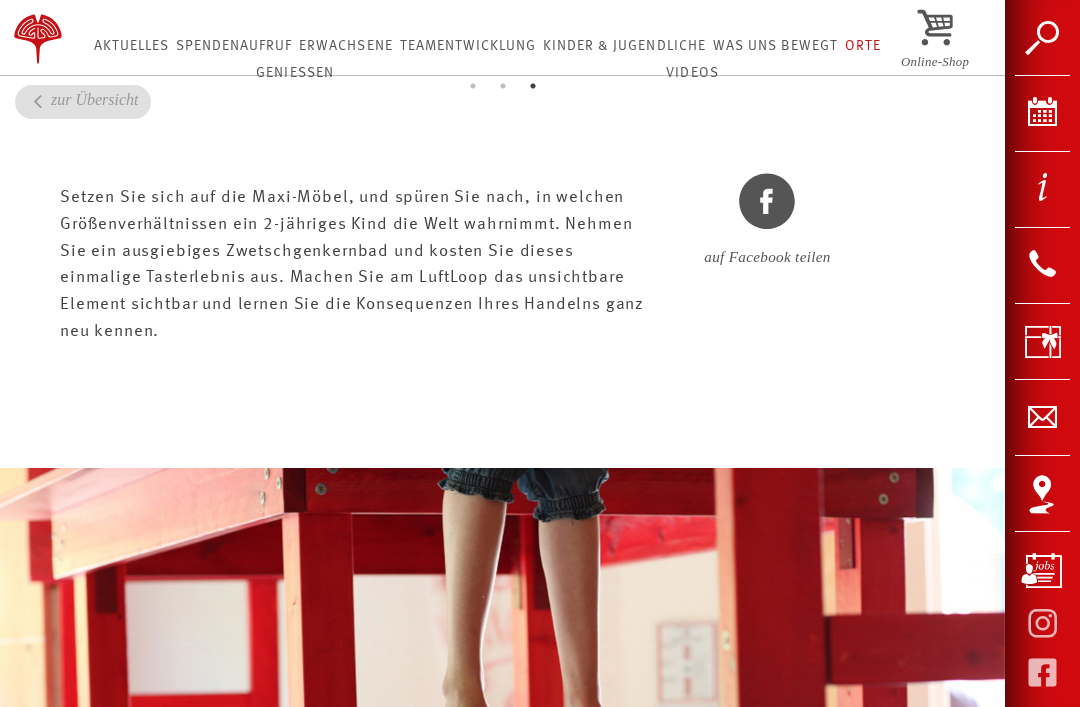 scroll, scrollTop: 1365, scrollLeft: 0, axis: vertical 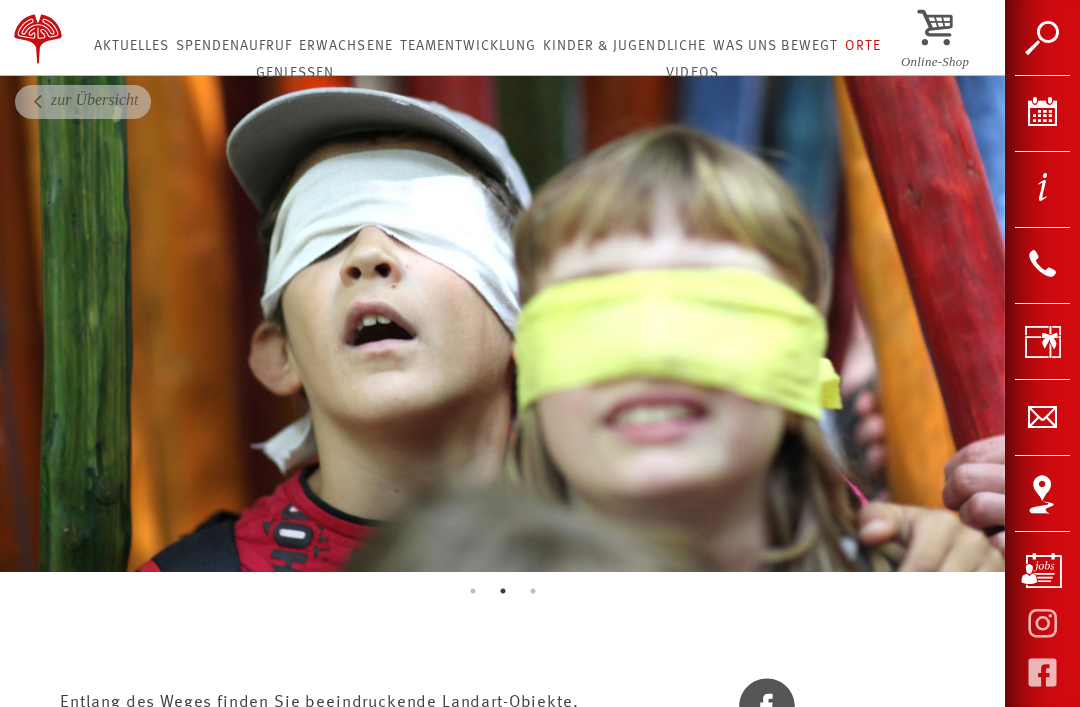 click on "Anreise" at bounding box center (1042, 493) 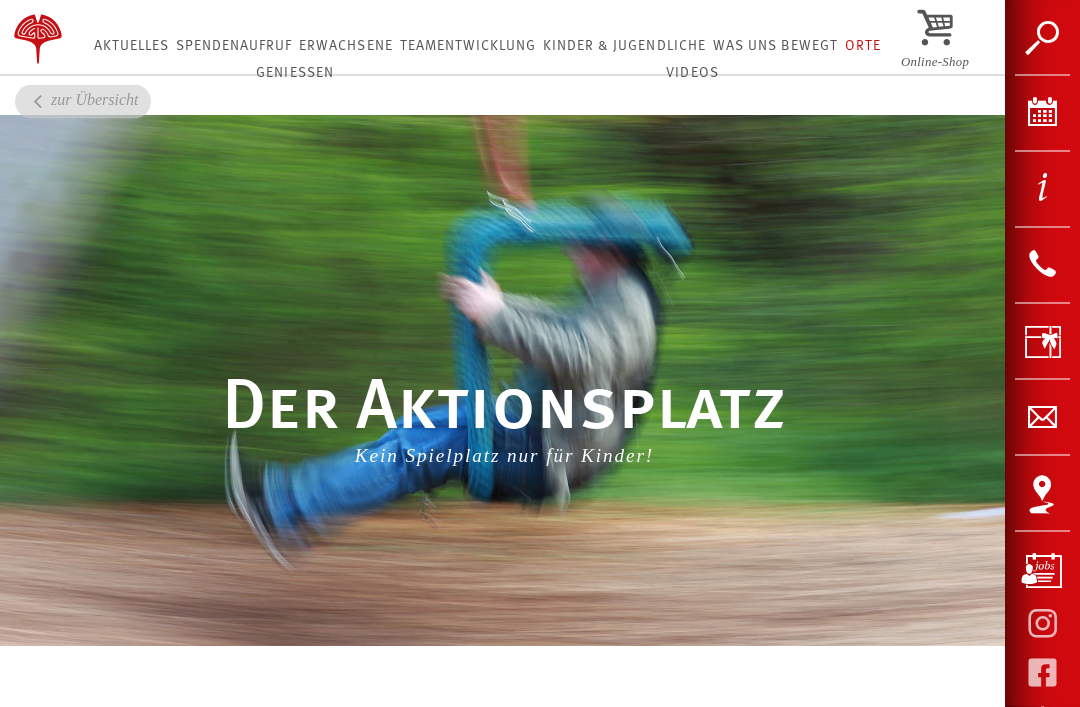 scroll, scrollTop: 2056, scrollLeft: 0, axis: vertical 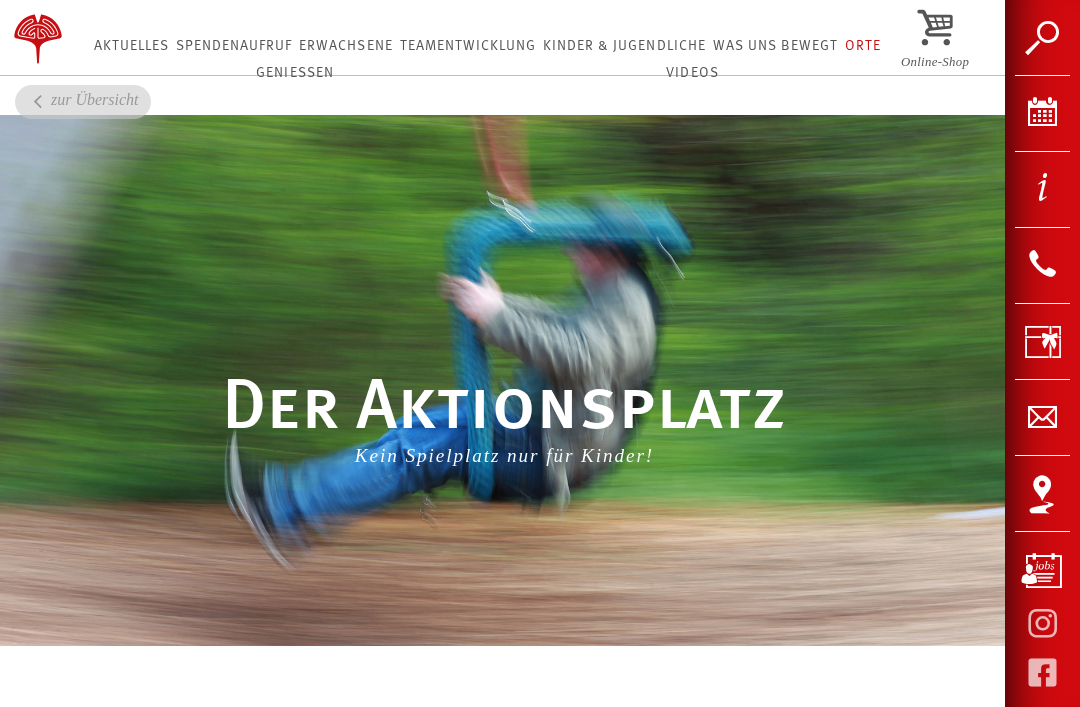 click on "Der Aktionsplatz
Kein Spielplatz nur für Kinder!" at bounding box center (502, 420) 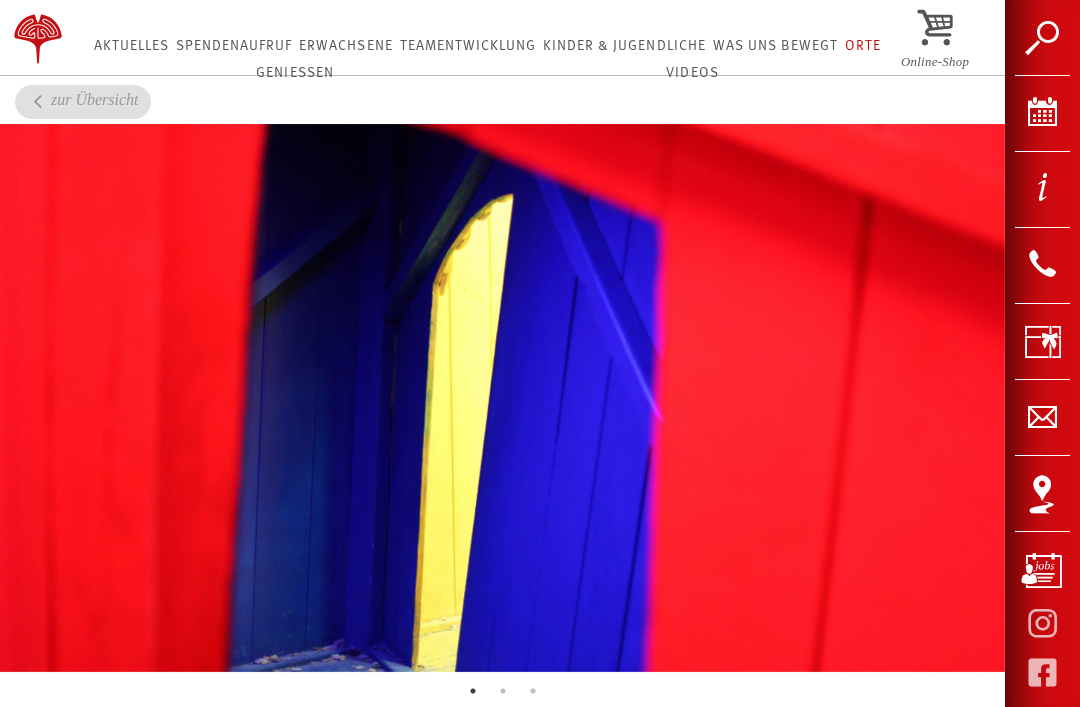 scroll, scrollTop: 2933, scrollLeft: 0, axis: vertical 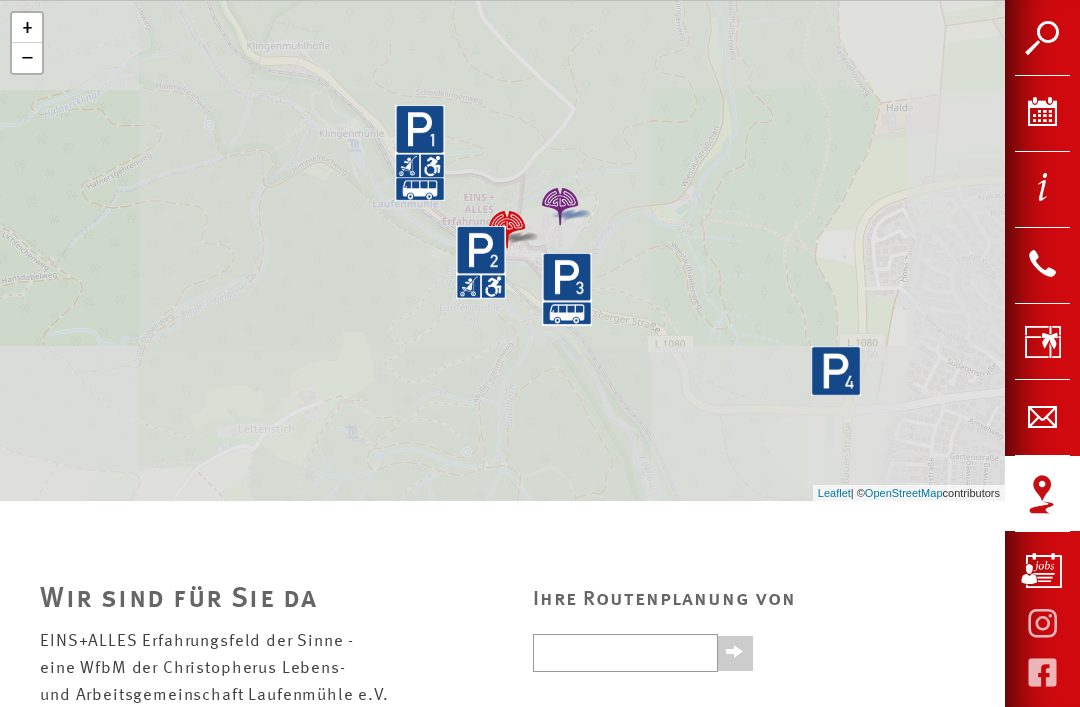 click on "Anreise" at bounding box center (1042, 493) 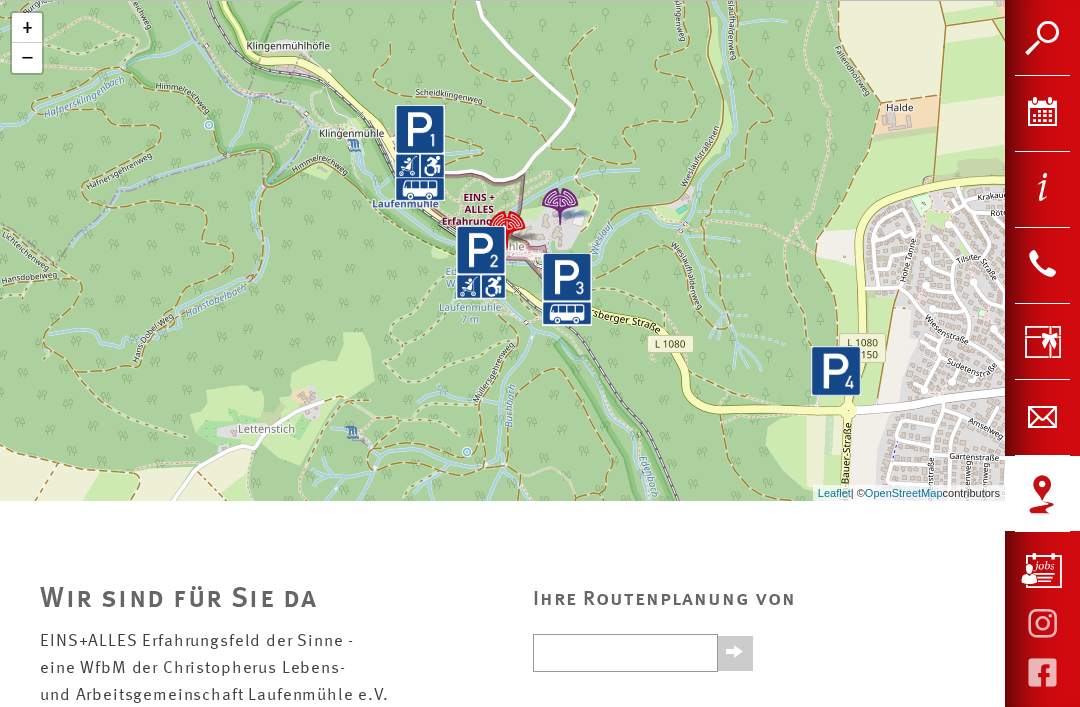 scroll, scrollTop: 182, scrollLeft: 0, axis: vertical 